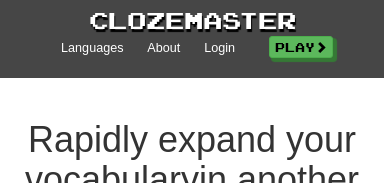 scroll, scrollTop: 0, scrollLeft: 0, axis: both 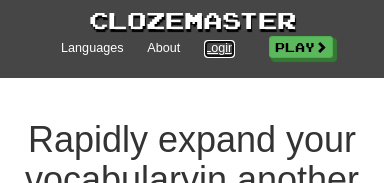 click on "Login" at bounding box center (219, 49) 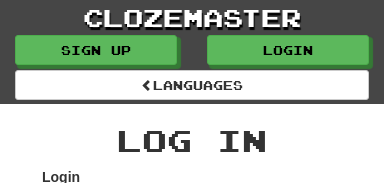 scroll, scrollTop: 123, scrollLeft: 0, axis: vertical 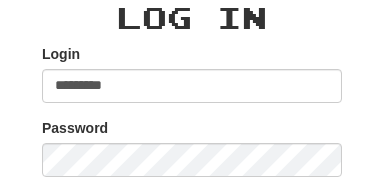 type on "*********" 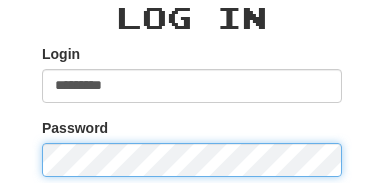 click on "******" at bounding box center [192, 258] 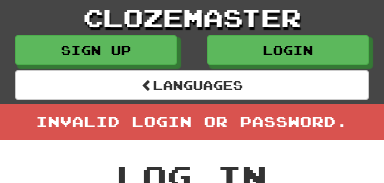 scroll, scrollTop: 153, scrollLeft: 0, axis: vertical 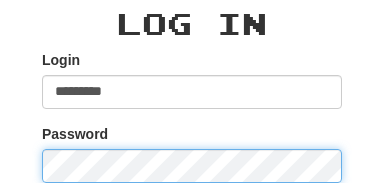 click on "******" at bounding box center (192, 264) 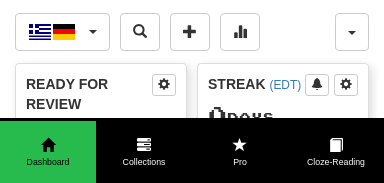 scroll, scrollTop: 0, scrollLeft: 0, axis: both 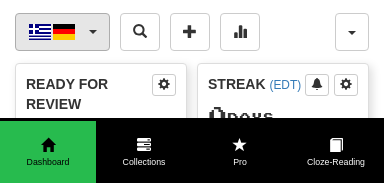 click on "Ελληνικά  /  Deutsch" at bounding box center [62, 32] 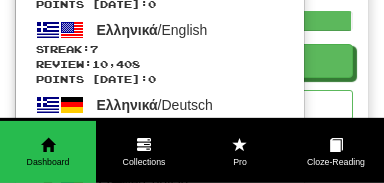 scroll, scrollTop: 568, scrollLeft: 0, axis: vertical 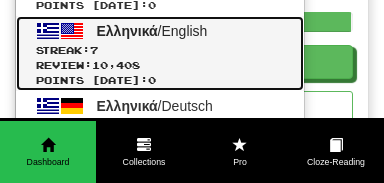 click on "Review:  10,408" at bounding box center [160, 65] 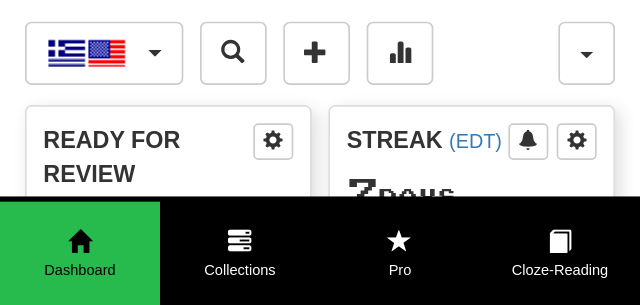 scroll, scrollTop: 0, scrollLeft: 0, axis: both 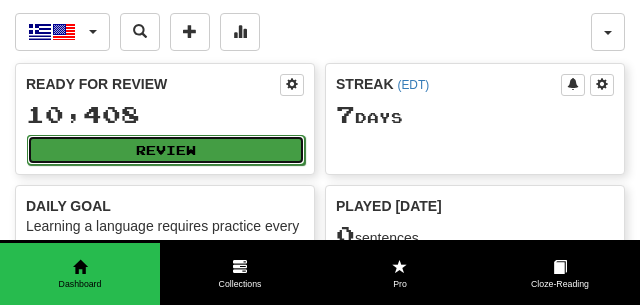 click on "Review" at bounding box center (166, 150) 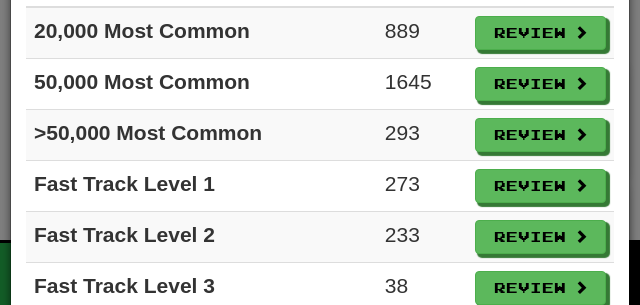 scroll, scrollTop: 126, scrollLeft: 0, axis: vertical 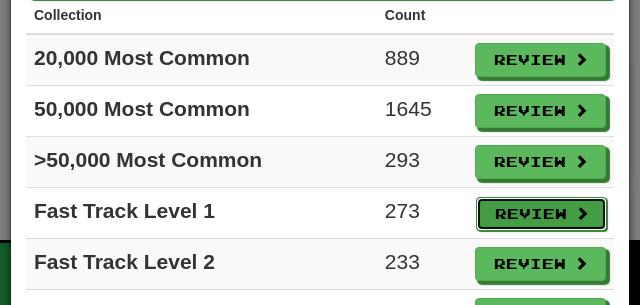 click on "Review" at bounding box center [541, 214] 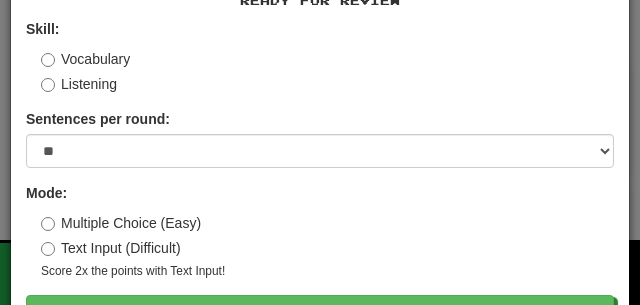 scroll, scrollTop: 113, scrollLeft: 0, axis: vertical 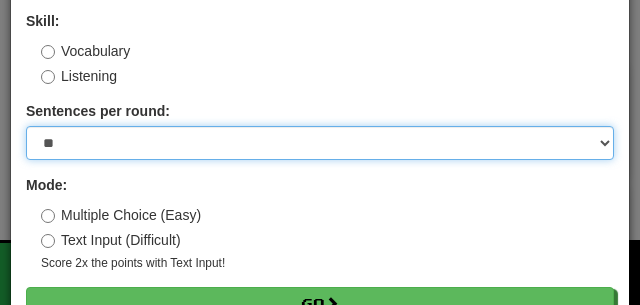 select on "********" 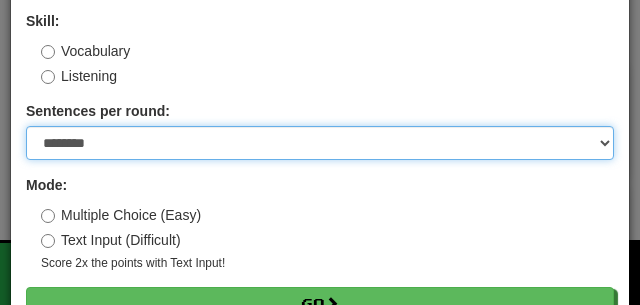 click on "********" at bounding box center (0, 0) 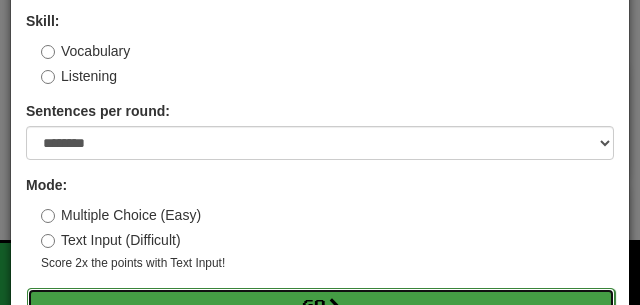 click on "Go" at bounding box center [321, 305] 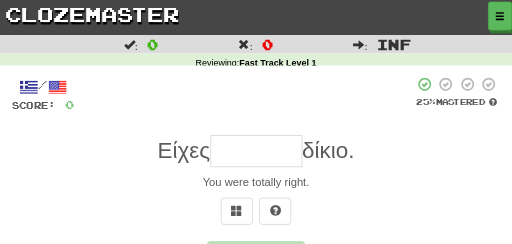 scroll, scrollTop: 0, scrollLeft: 0, axis: both 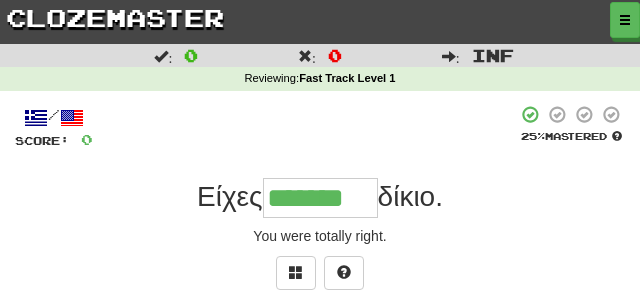 type on "*******" 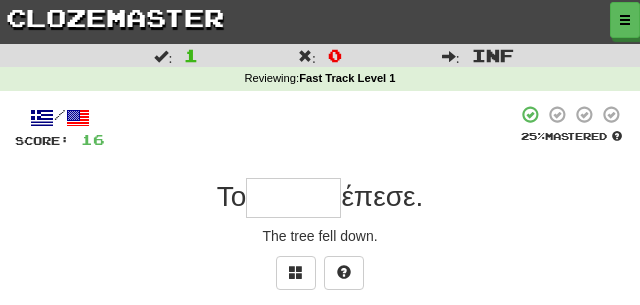 type on "*" 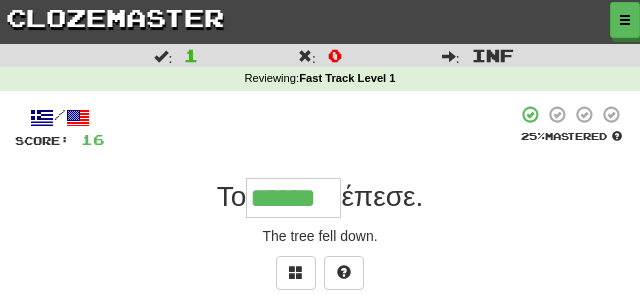 type on "******" 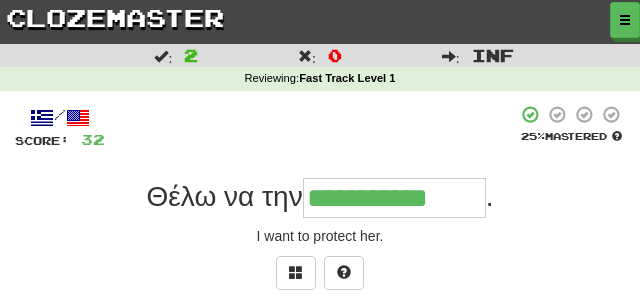 type on "**********" 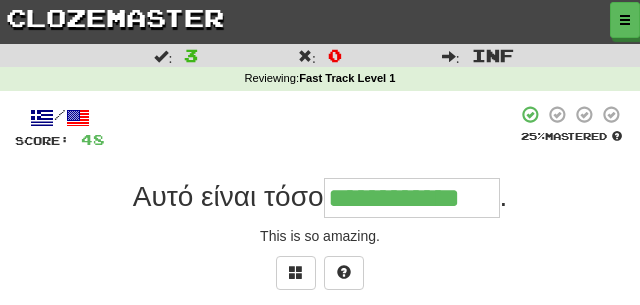 type on "**********" 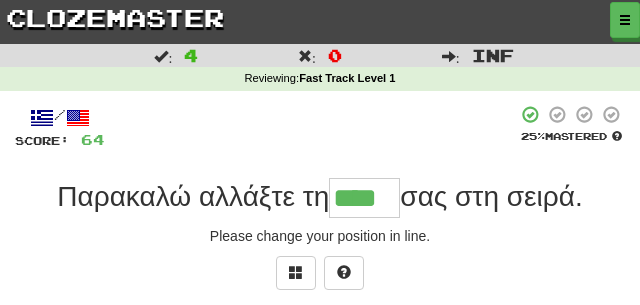 type on "****" 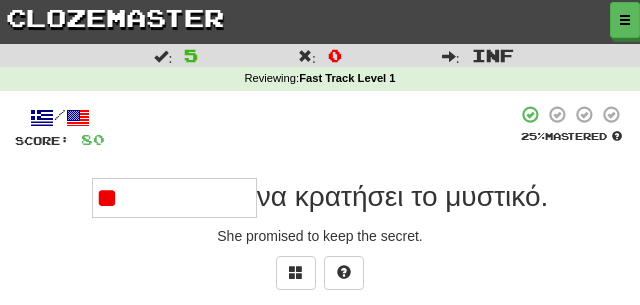 type on "*" 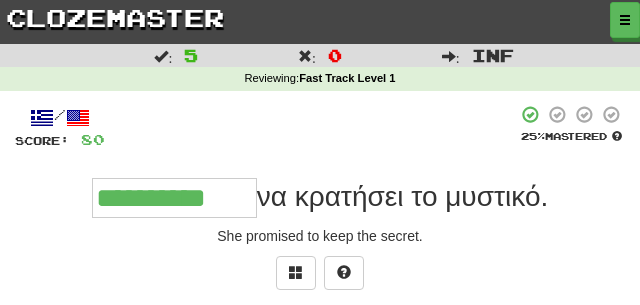 type on "**********" 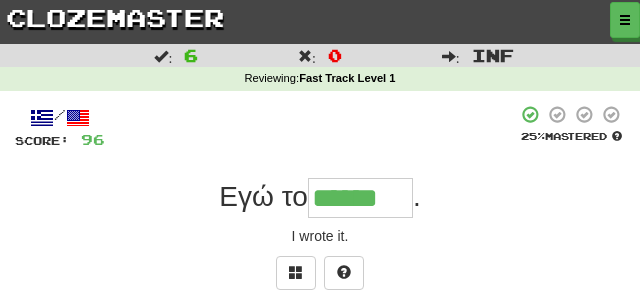 type on "******" 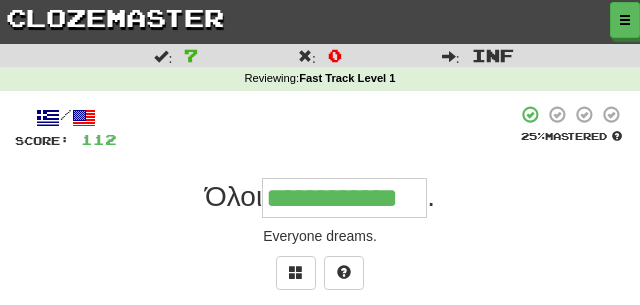 type on "**********" 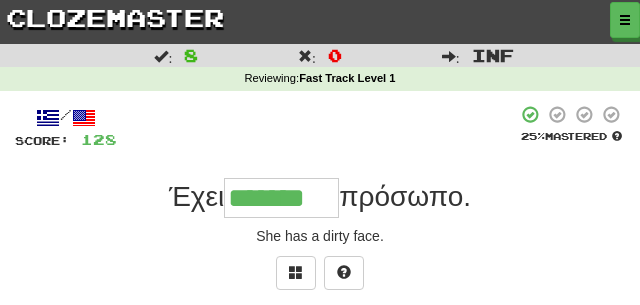 type on "*******" 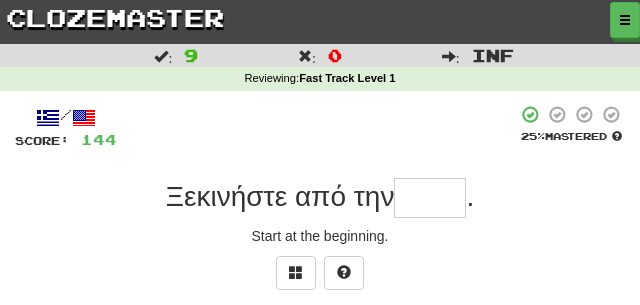 type on "*" 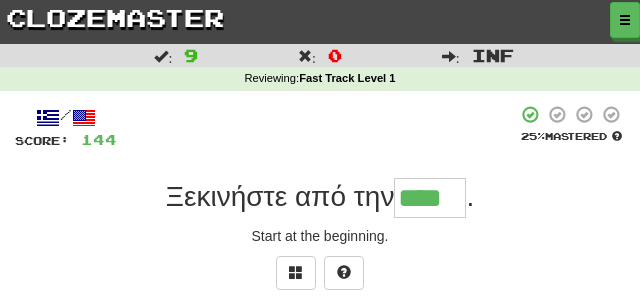 type on "****" 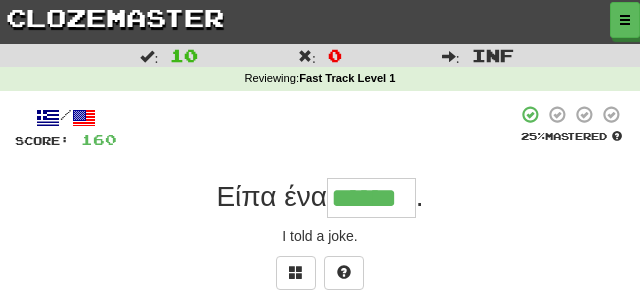 type on "******" 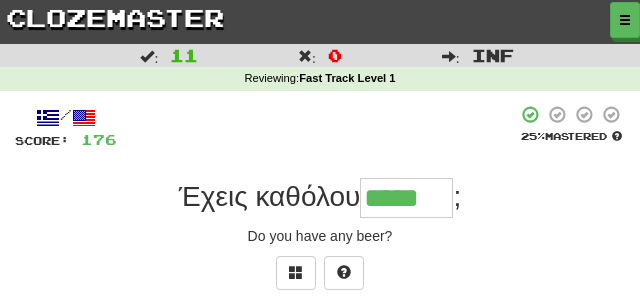 type on "*****" 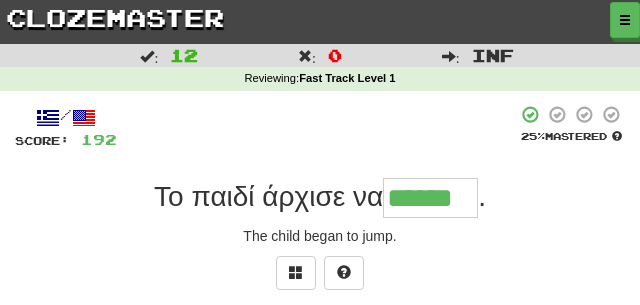 type on "******" 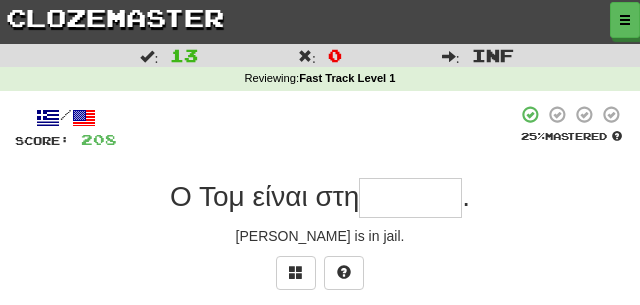 type on "*" 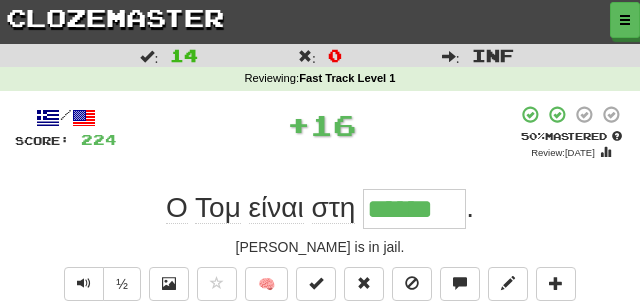 type on "******" 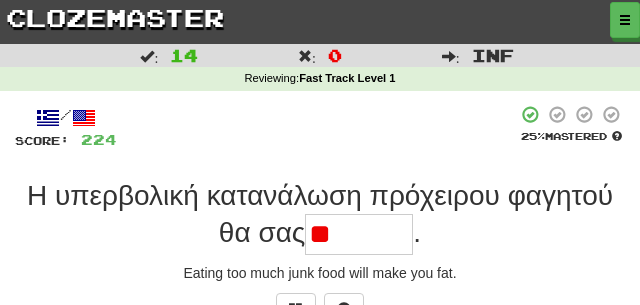 type on "*" 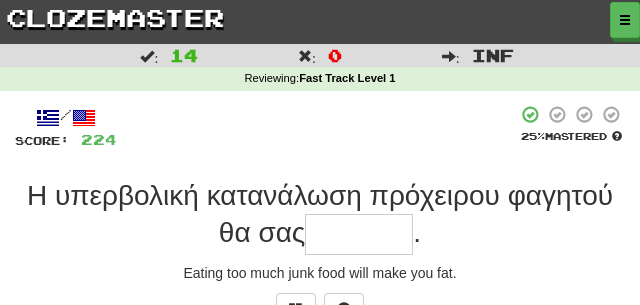 type on "*" 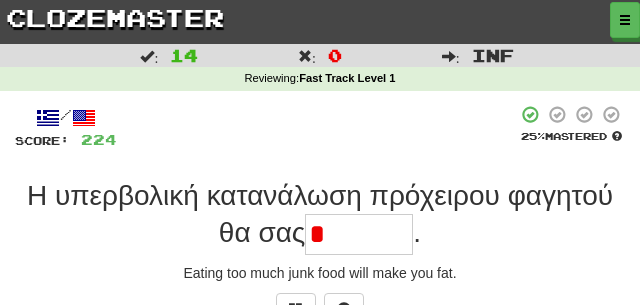 type on "*******" 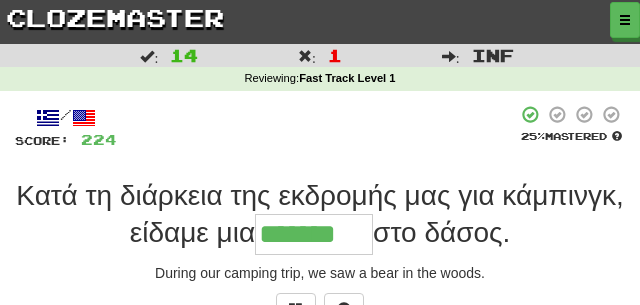 type on "*******" 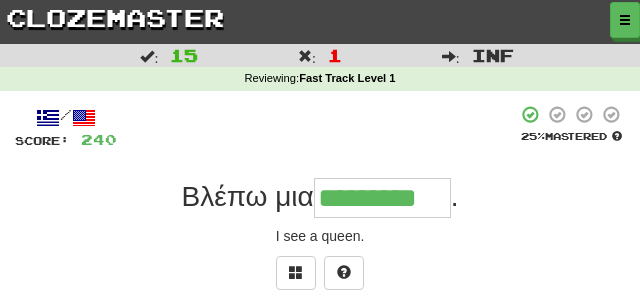 type on "*********" 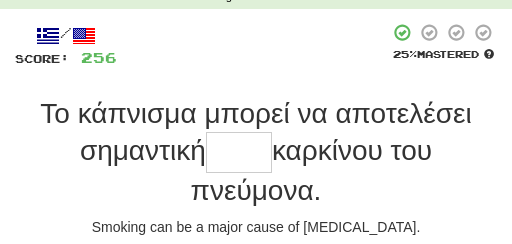 scroll, scrollTop: 84, scrollLeft: 0, axis: vertical 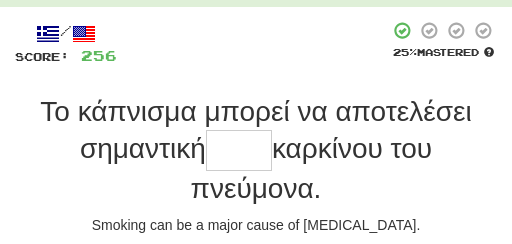 type on "*" 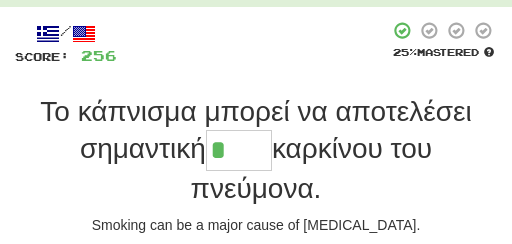 type on "*****" 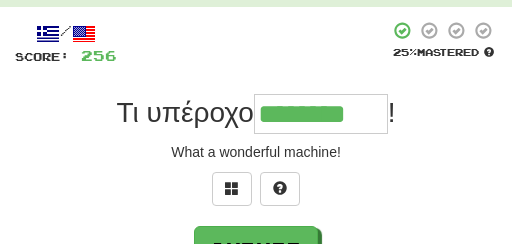 type on "********" 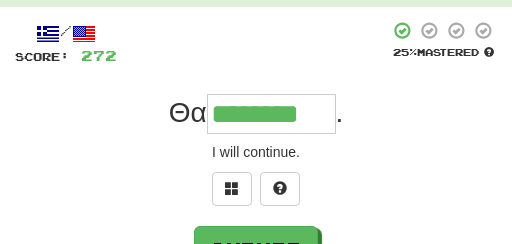 type on "********" 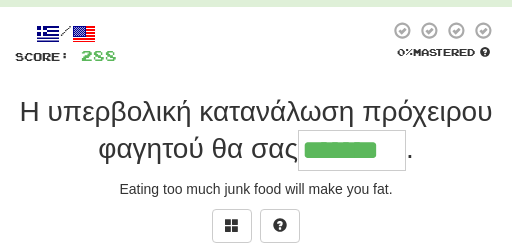 type on "*******" 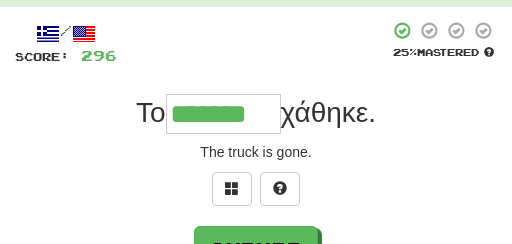 type on "*******" 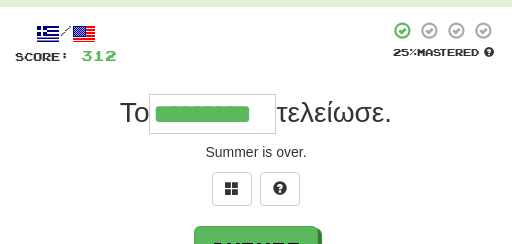 type on "*********" 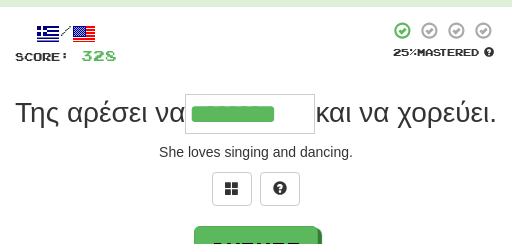 type on "********" 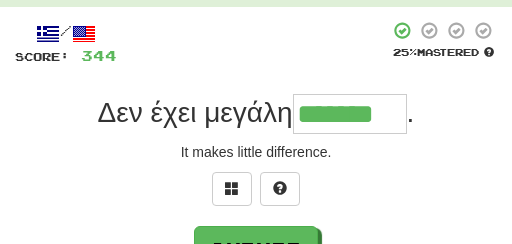 type on "*******" 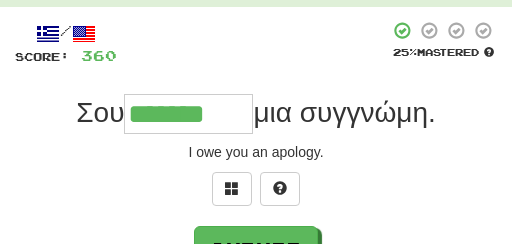 type on "*******" 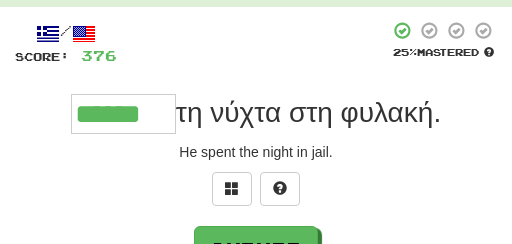 type on "******" 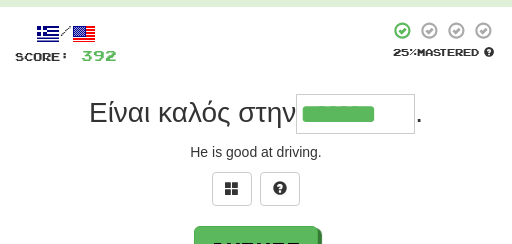 type on "*******" 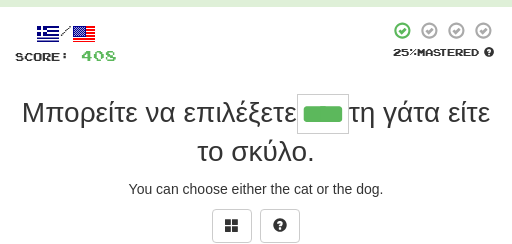 type on "****" 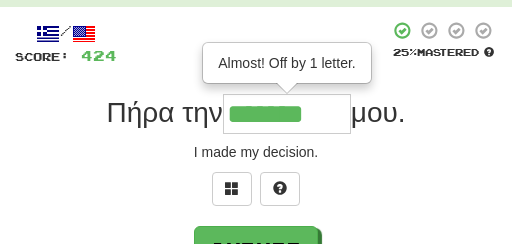 type on "*******" 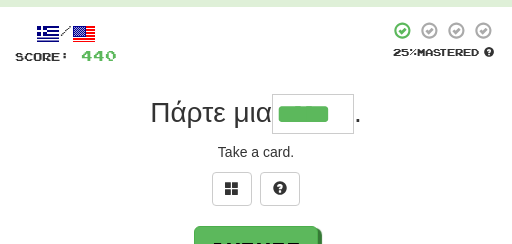 type on "*****" 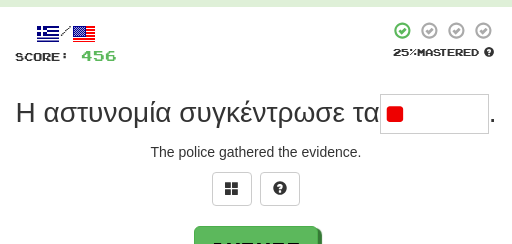 type on "*" 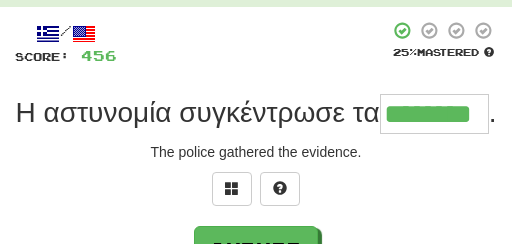 type on "********" 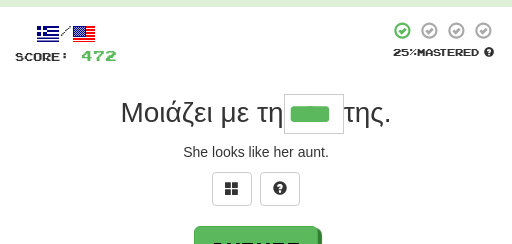 type on "****" 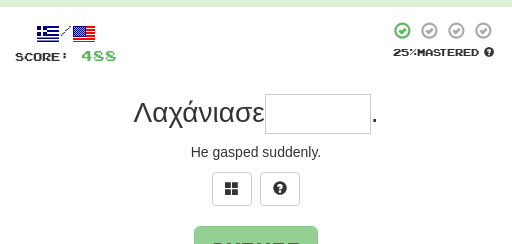 type on "*" 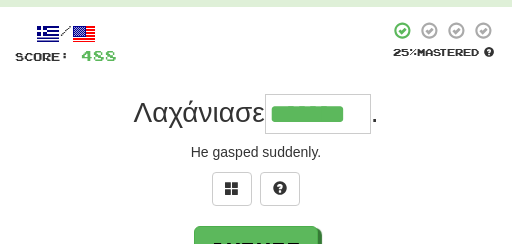 type on "*******" 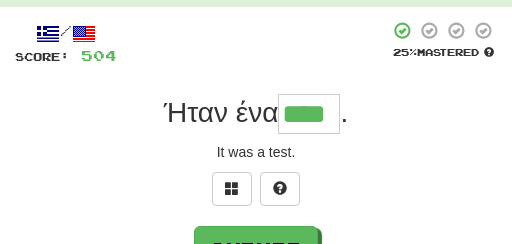 type on "****" 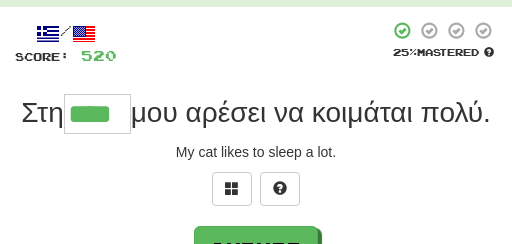 type on "****" 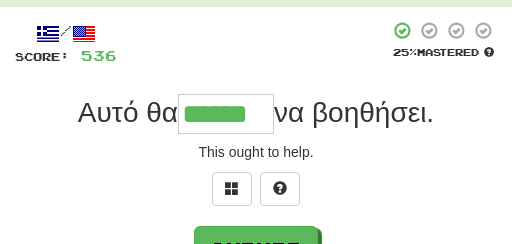 type on "******" 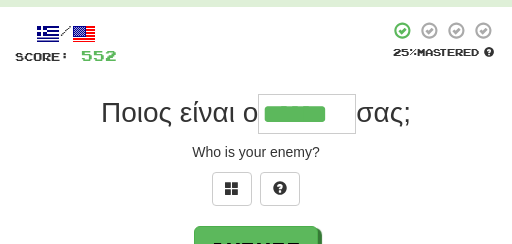 type on "******" 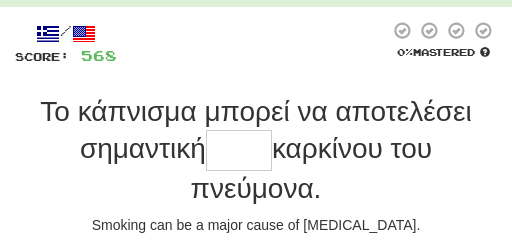 type on "*" 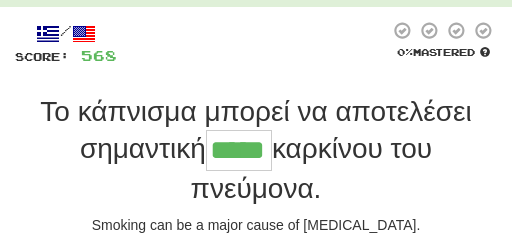 type on "*****" 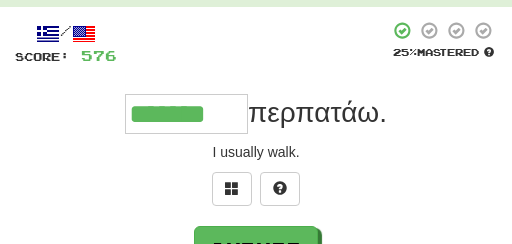 type on "*******" 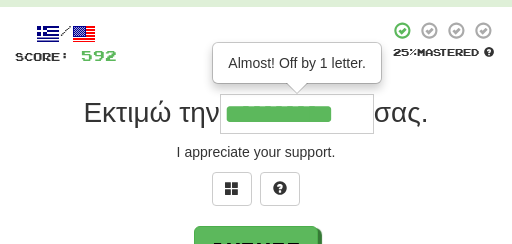 type on "**********" 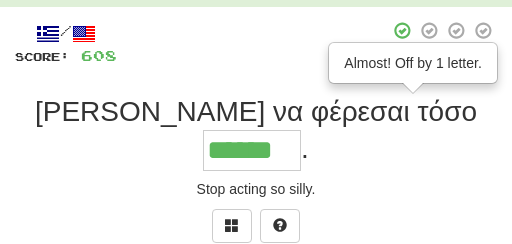 type on "******" 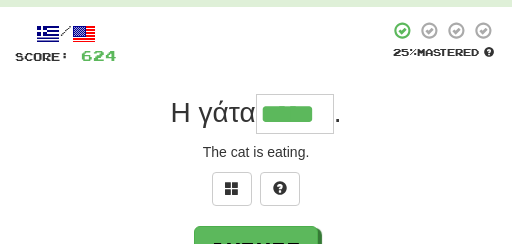 type on "*****" 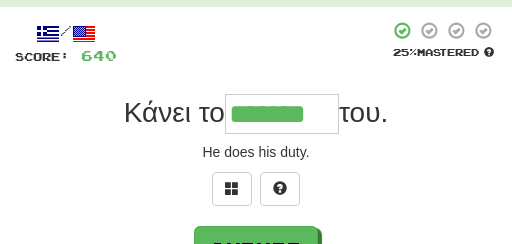 type on "*******" 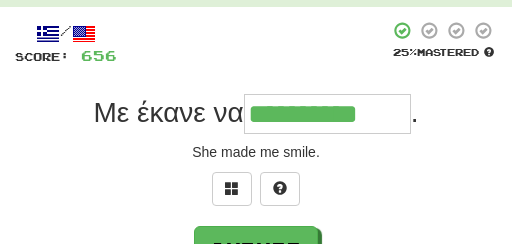 type on "**********" 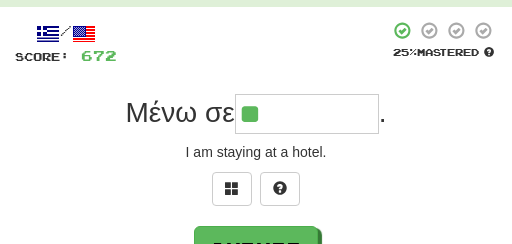 type on "*" 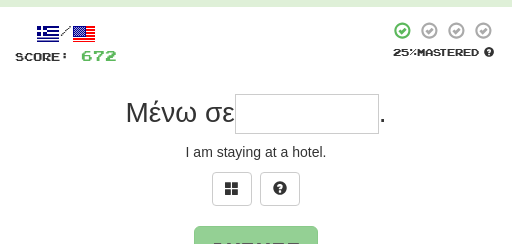 type on "*" 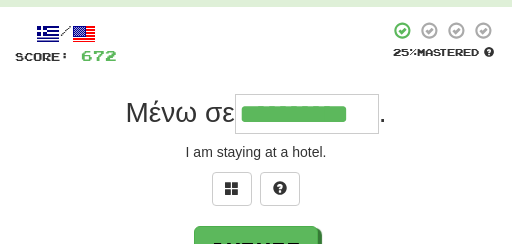 type on "**********" 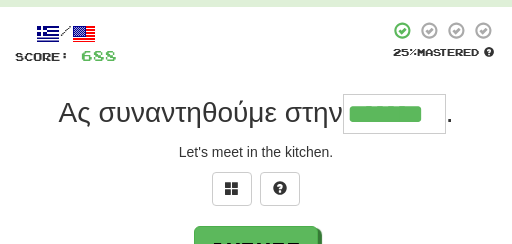 type on "*******" 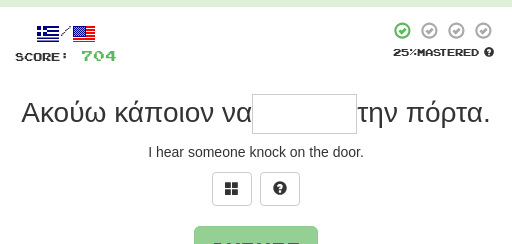 type on "*" 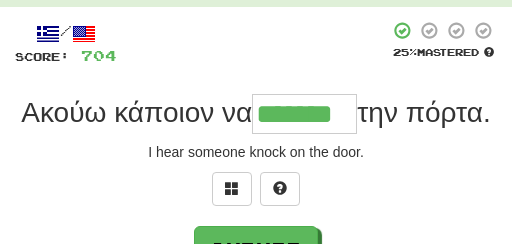 type on "*******" 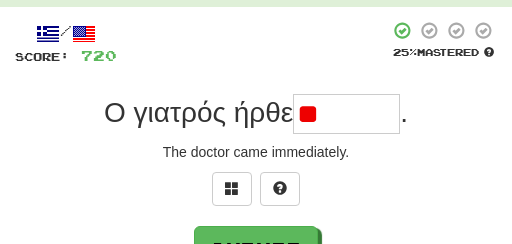 type on "*" 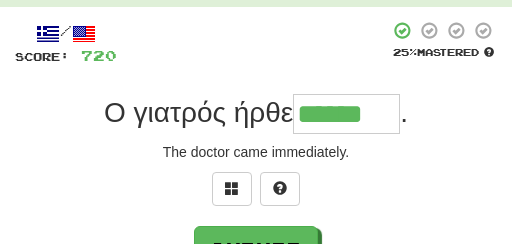type on "******" 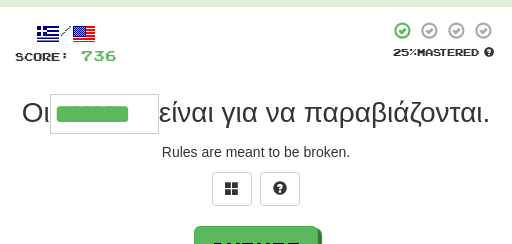 type on "*******" 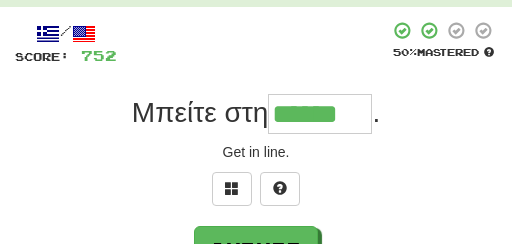type on "******" 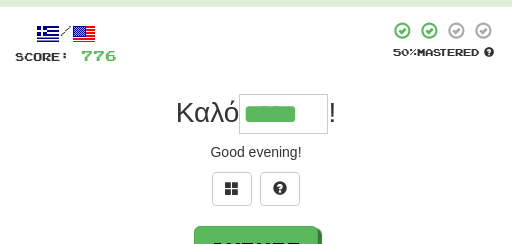 type on "*****" 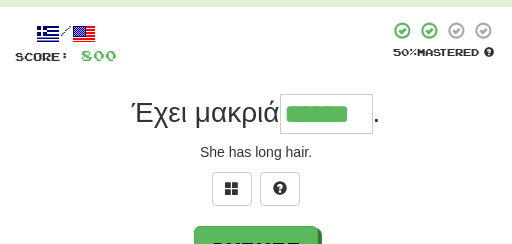 type on "******" 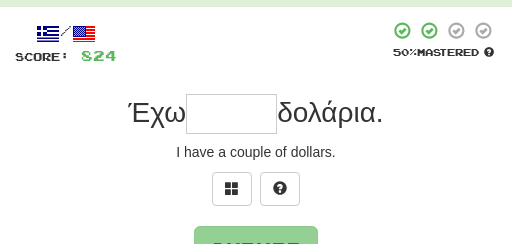 type on "*" 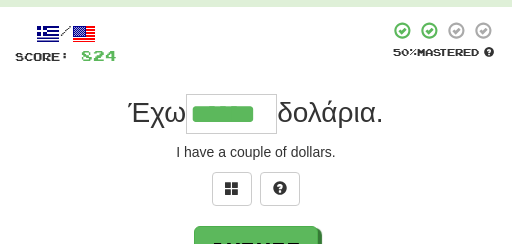 type on "******" 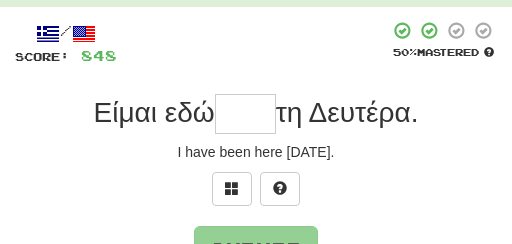 type on "*" 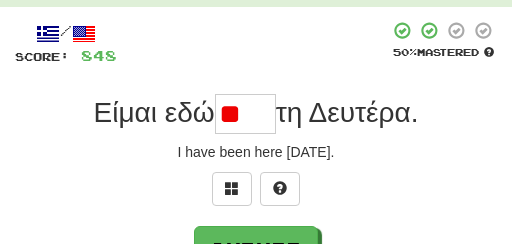 type on "*" 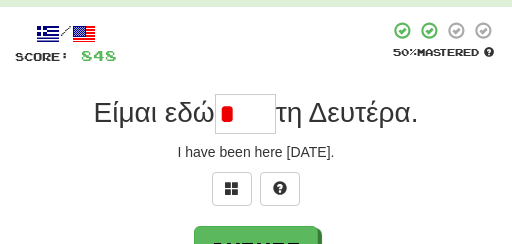 type on "***" 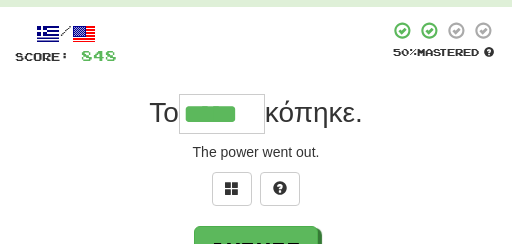 type on "*****" 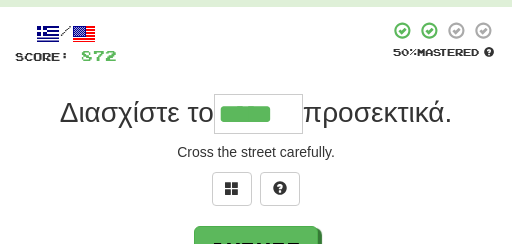 type on "*****" 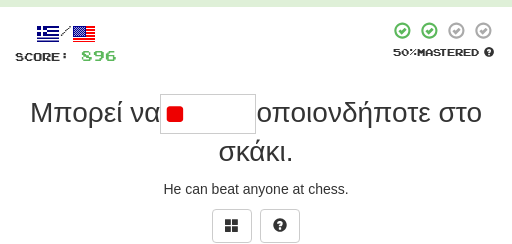 type on "*" 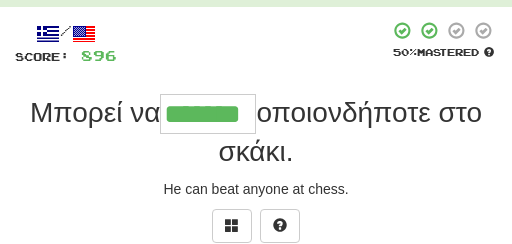 type on "*******" 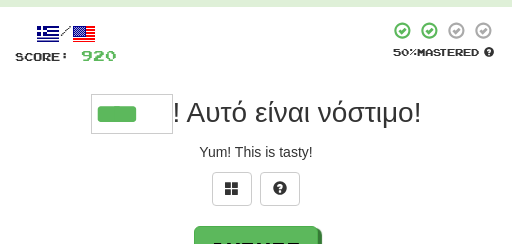 scroll, scrollTop: 0, scrollLeft: 19, axis: horizontal 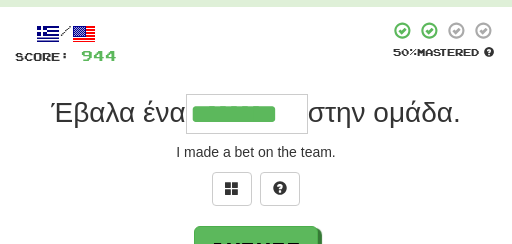 type on "********" 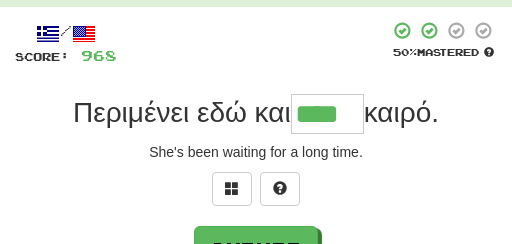 type on "****" 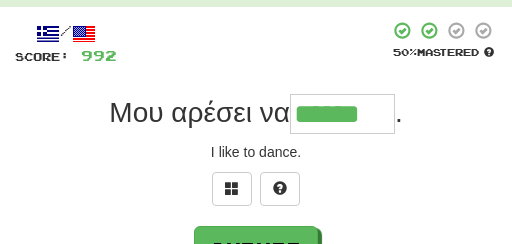 type on "******" 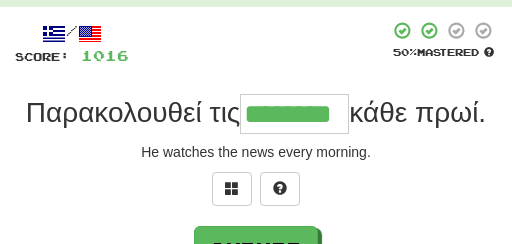 type on "********" 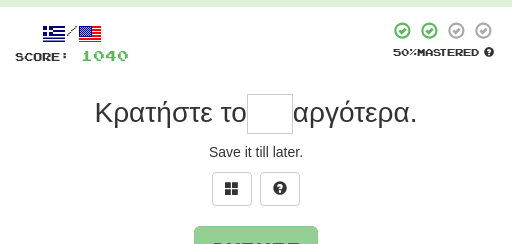 type on "*" 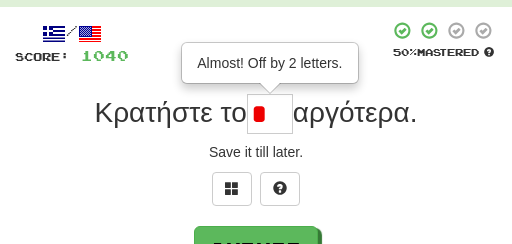 type on "***" 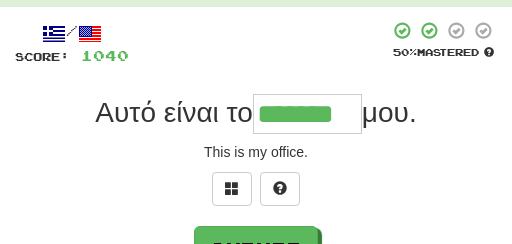 type on "*******" 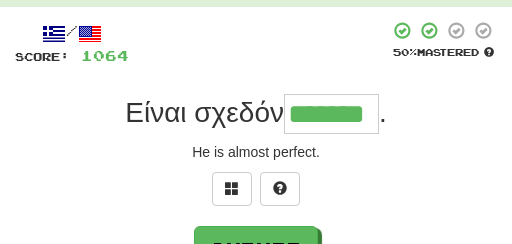 type on "*******" 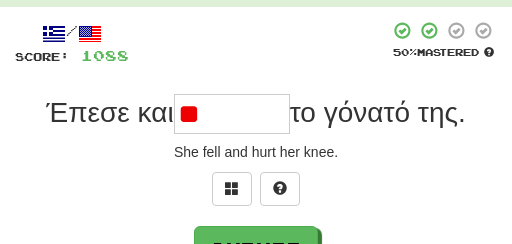 type on "*" 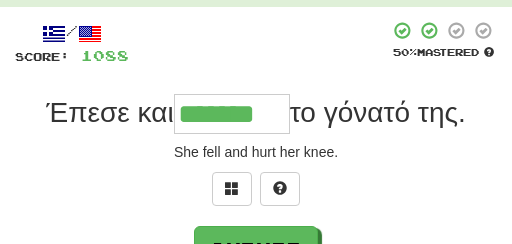 type on "*******" 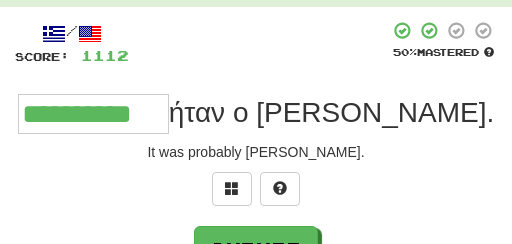type on "**********" 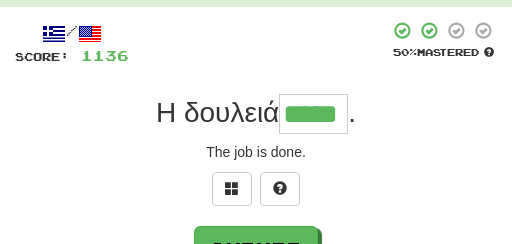 type on "*****" 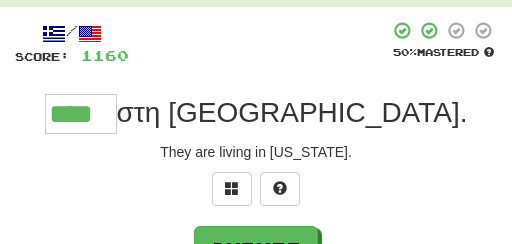 type on "****" 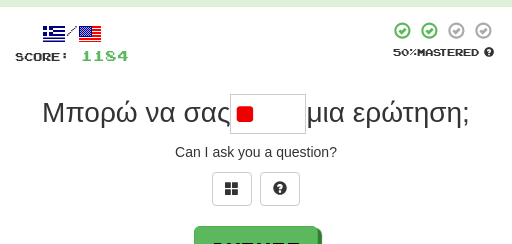 type on "*" 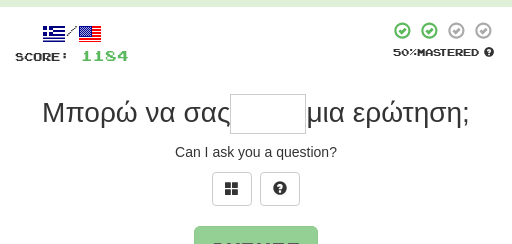 type on "*" 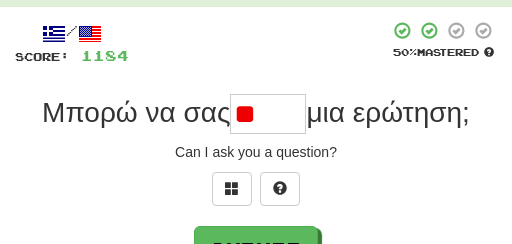 type on "*" 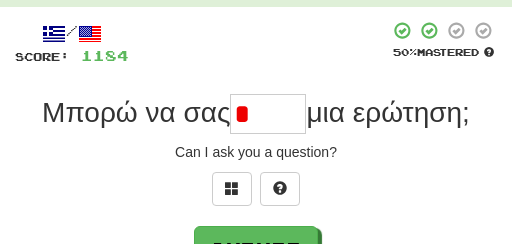 type on "****" 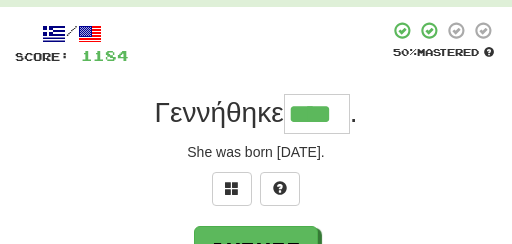 type on "****" 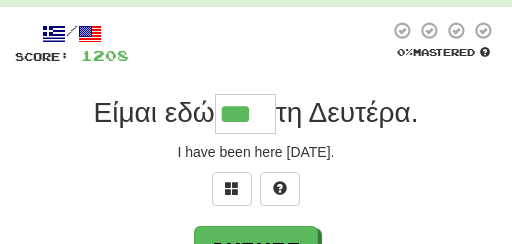 type on "***" 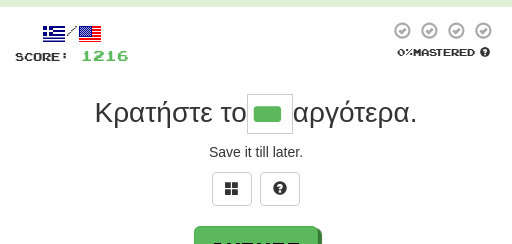 type on "***" 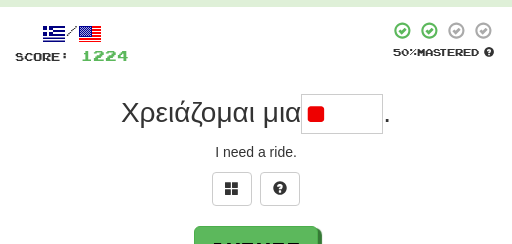 type on "*" 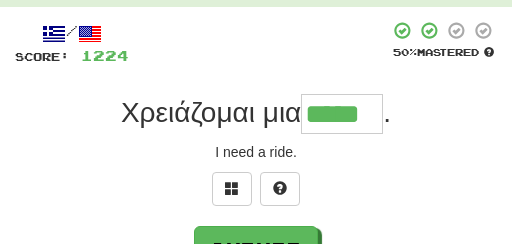 type on "*****" 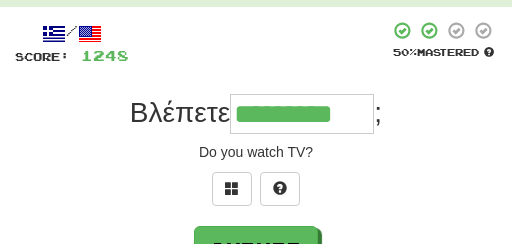 type on "*********" 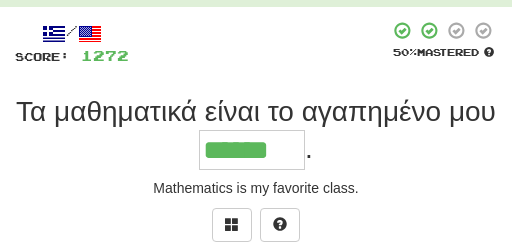 type on "******" 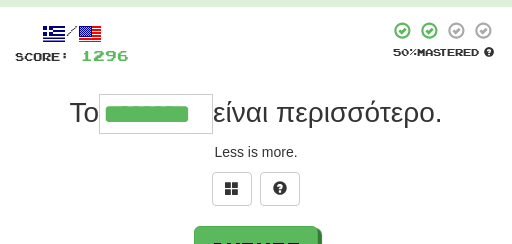 type on "********" 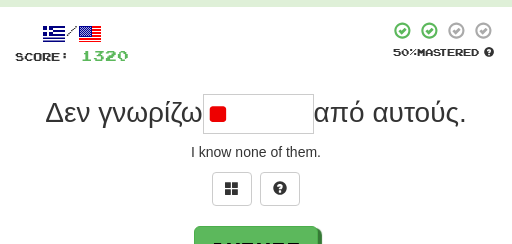 type on "*" 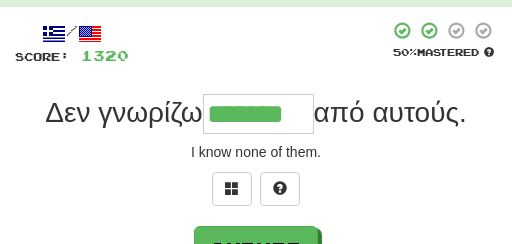 type on "*******" 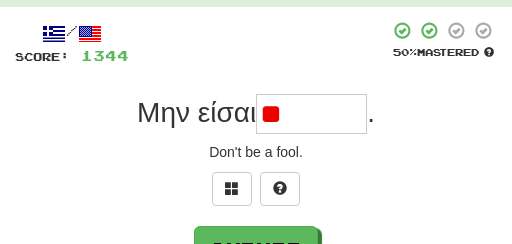 type on "*" 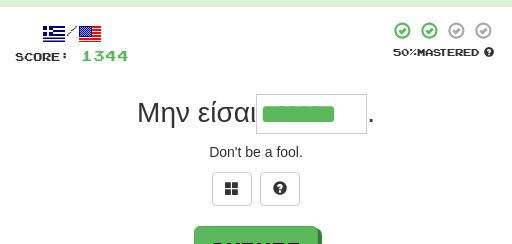 type on "*******" 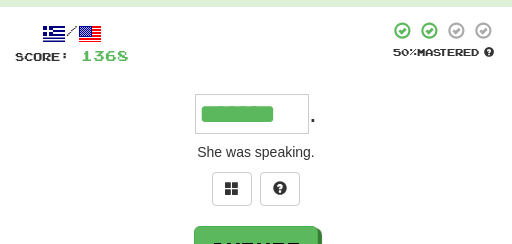 type on "*******" 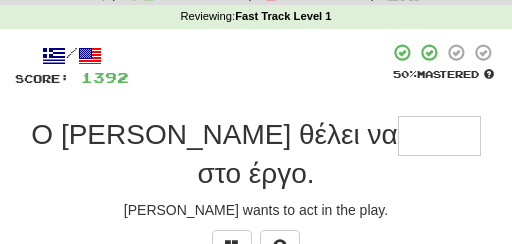 scroll, scrollTop: 63, scrollLeft: 0, axis: vertical 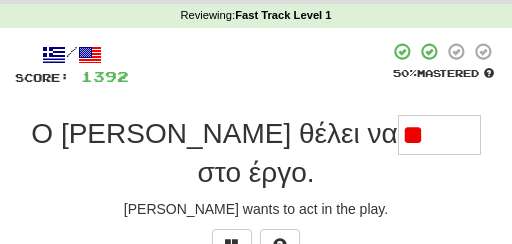 type on "*" 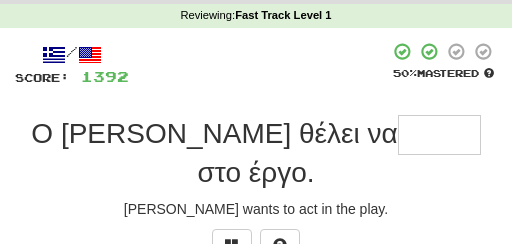 type on "*" 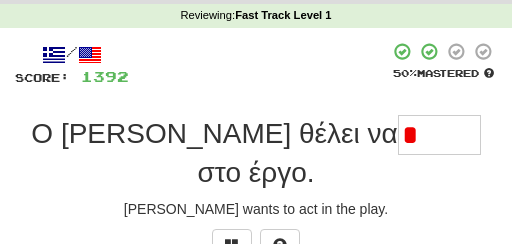 type on "******" 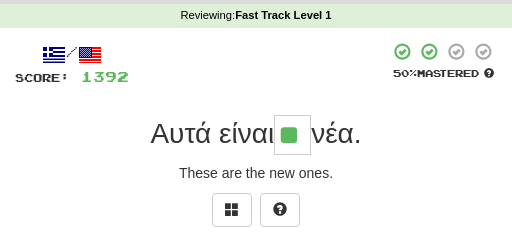 type on "**" 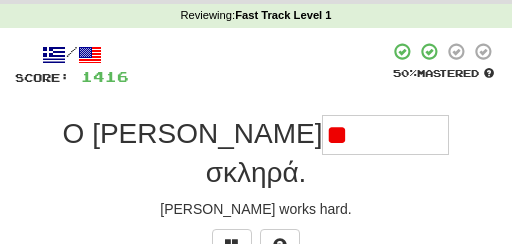 type on "*" 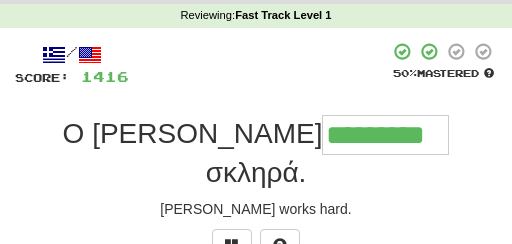 type on "*********" 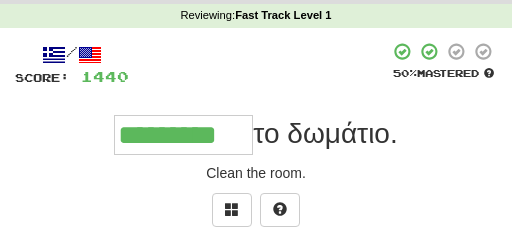 type on "*********" 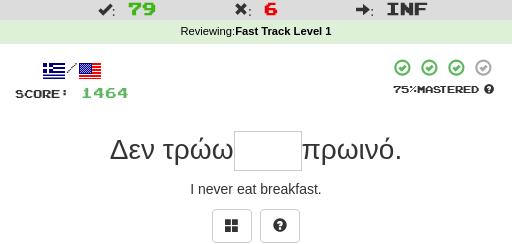 scroll, scrollTop: 49, scrollLeft: 0, axis: vertical 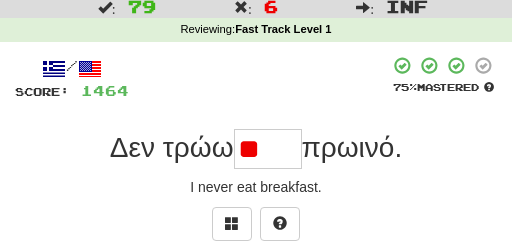 type on "*" 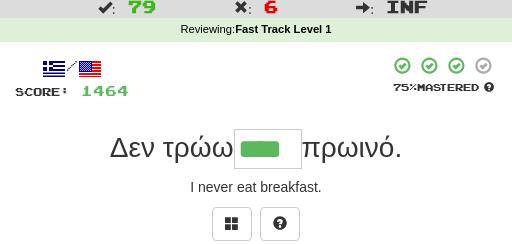 type on "****" 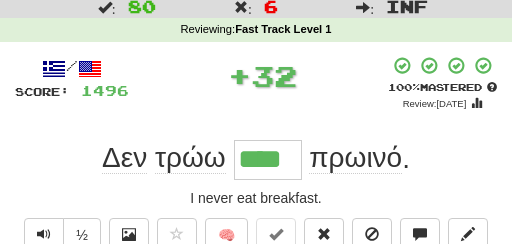 scroll, scrollTop: 0, scrollLeft: 0, axis: both 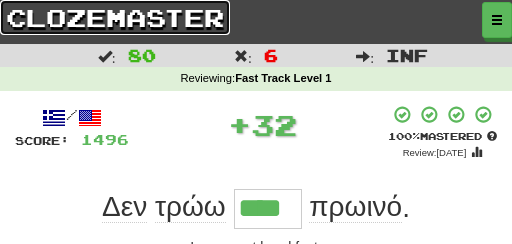 click on "clozemaster" at bounding box center [115, 17] 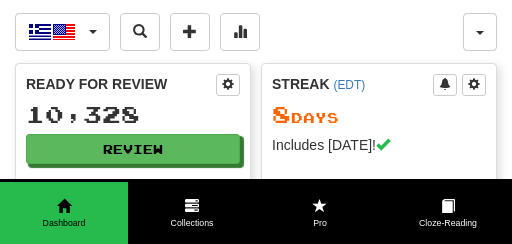 scroll, scrollTop: 0, scrollLeft: 0, axis: both 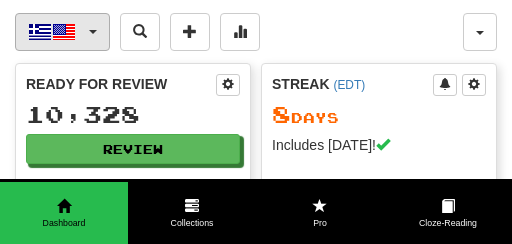 click on "Ελληνικά  /  English" at bounding box center [62, 32] 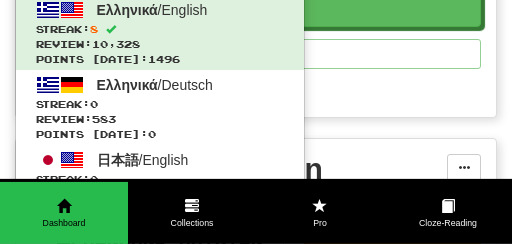 scroll, scrollTop: 591, scrollLeft: 0, axis: vertical 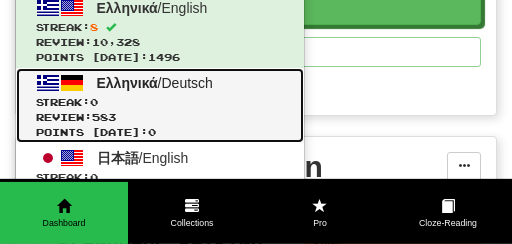 click on "0" at bounding box center [94, 102] 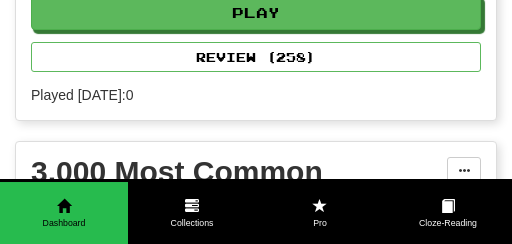 scroll, scrollTop: 811, scrollLeft: 0, axis: vertical 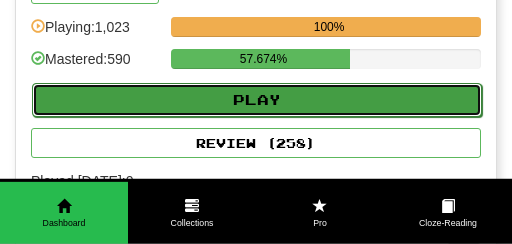 click on "Play" at bounding box center [257, 100] 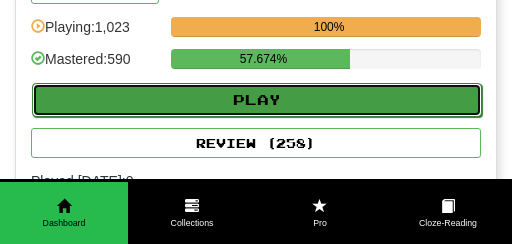 select on "***" 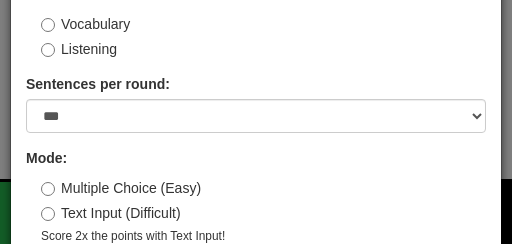 scroll, scrollTop: 199, scrollLeft: 0, axis: vertical 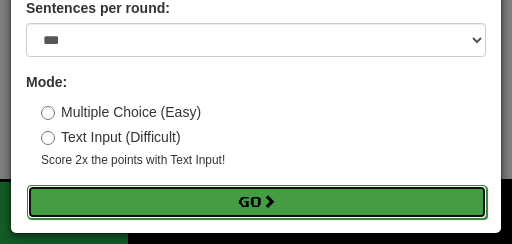 click on "Go" at bounding box center (257, 202) 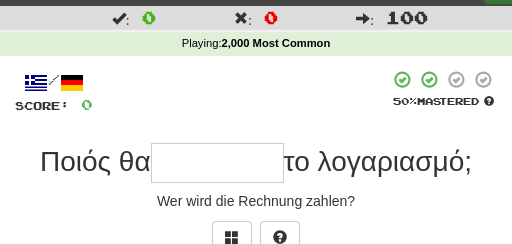 scroll, scrollTop: 38, scrollLeft: 0, axis: vertical 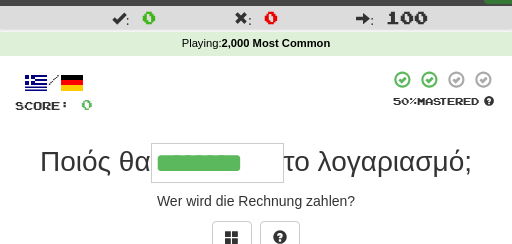 type on "********" 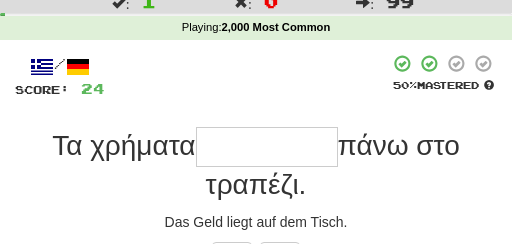scroll, scrollTop: 54, scrollLeft: 0, axis: vertical 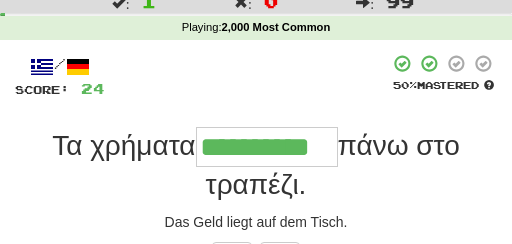 type on "**********" 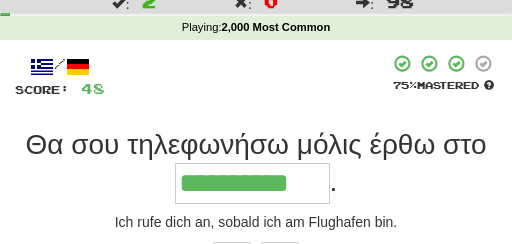 type on "**********" 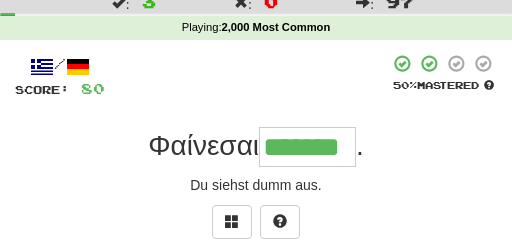 type on "*******" 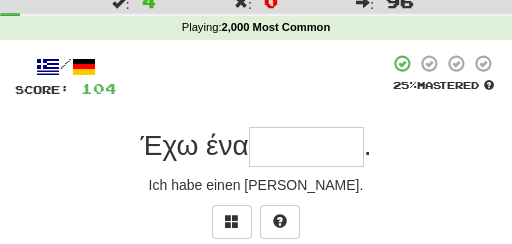 type on "*" 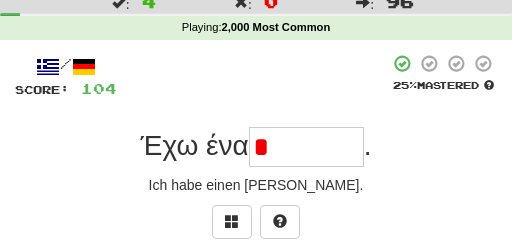 type on "*******" 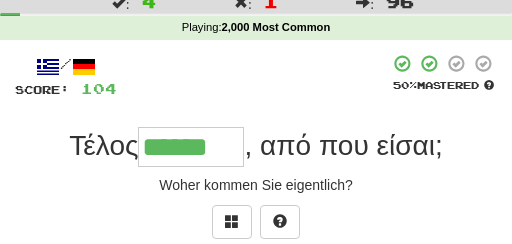 type on "******" 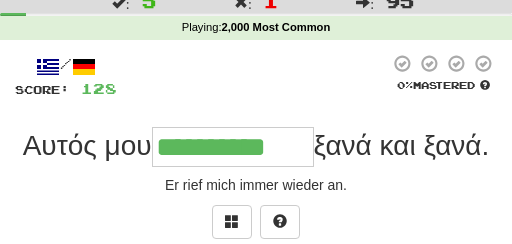 type on "**********" 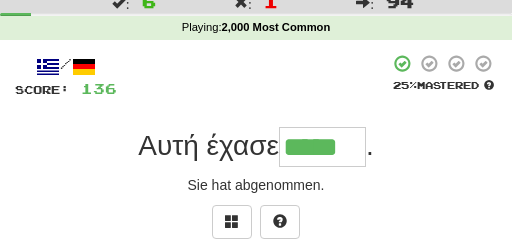 type on "*****" 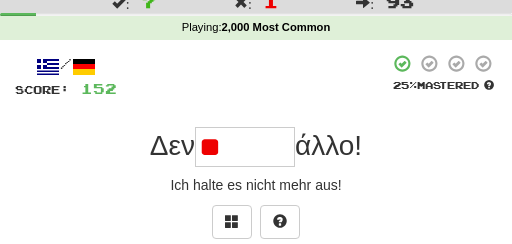 type on "*" 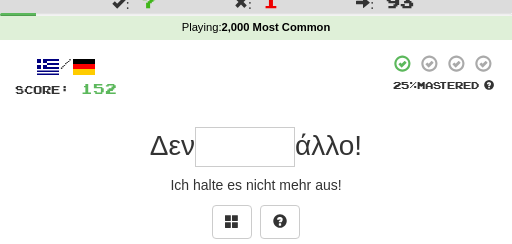 type on "*" 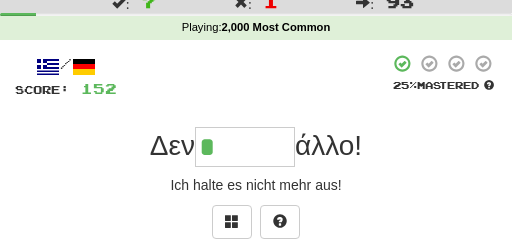 type on "******" 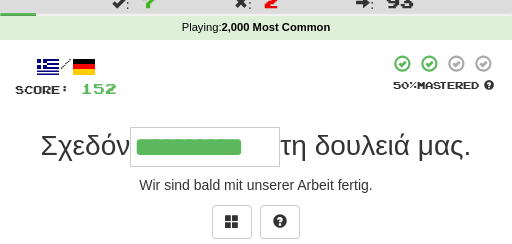 type on "**********" 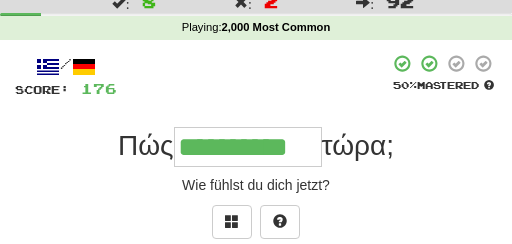 type on "**********" 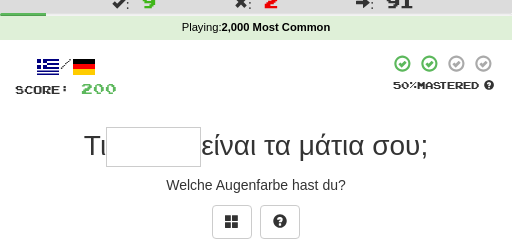 type on "*" 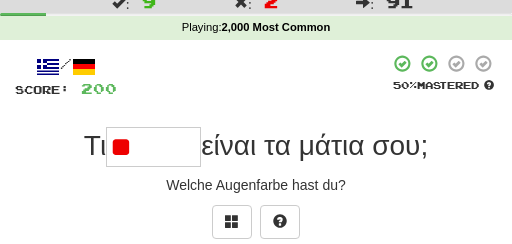 type on "*" 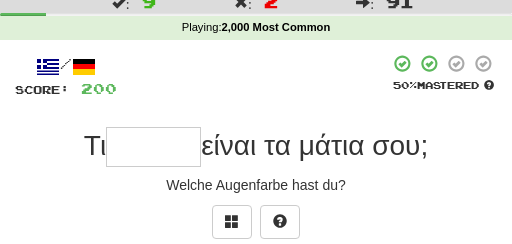 type on "*" 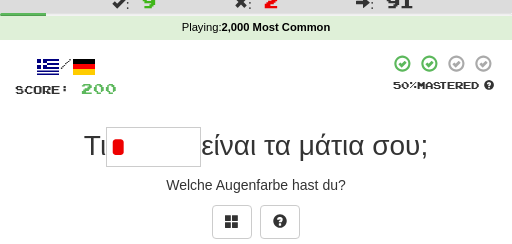 type on "*****" 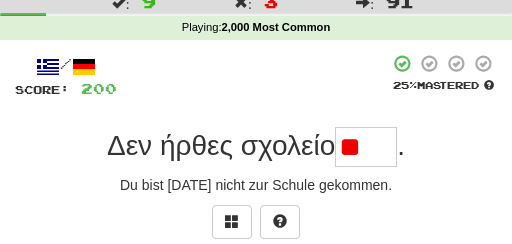 type on "*" 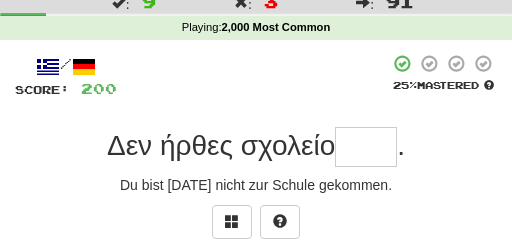 type on "*" 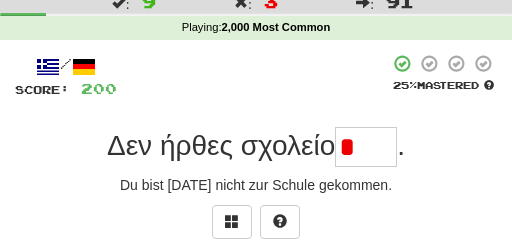 type on "****" 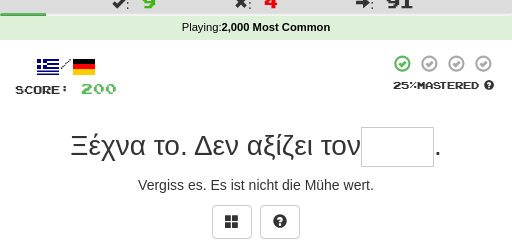 type on "*" 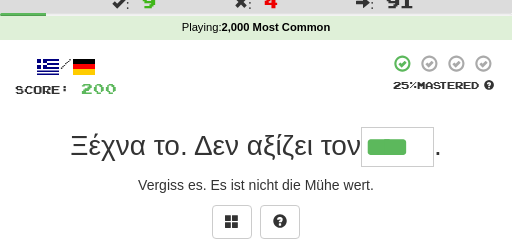 type on "****" 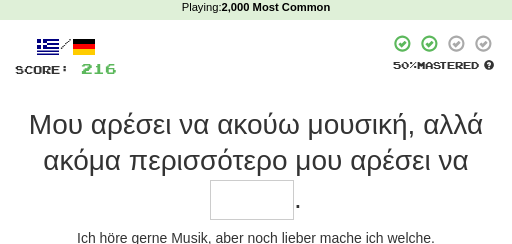 scroll, scrollTop: 74, scrollLeft: 0, axis: vertical 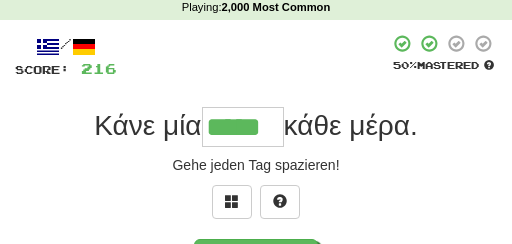 type on "*****" 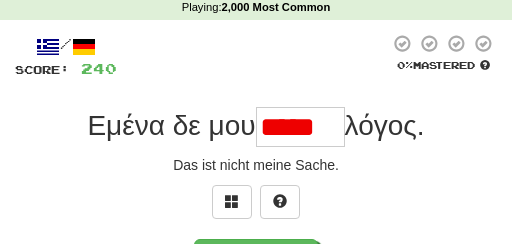 type on "******" 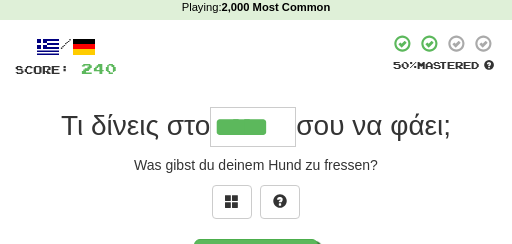 type on "*****" 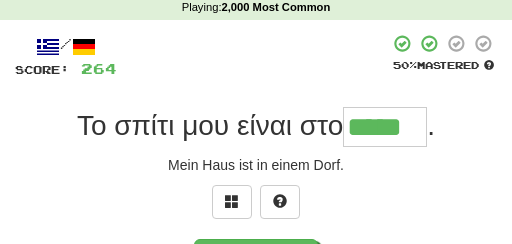 type on "*****" 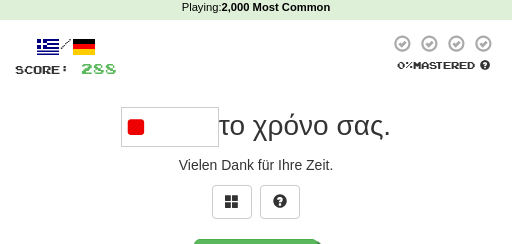 type on "*" 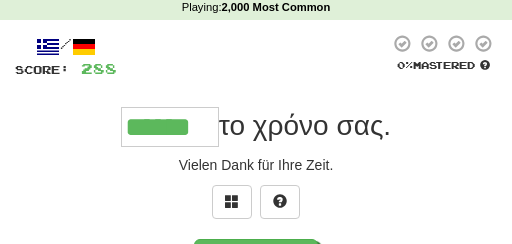 type on "******" 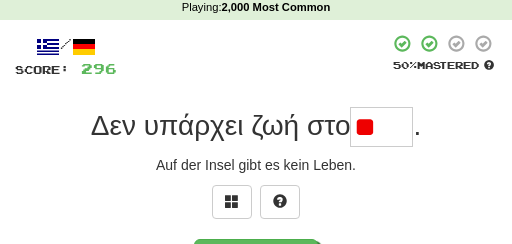 type on "*" 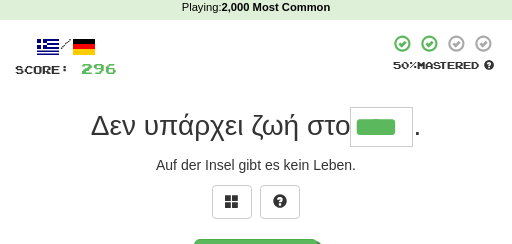 type on "****" 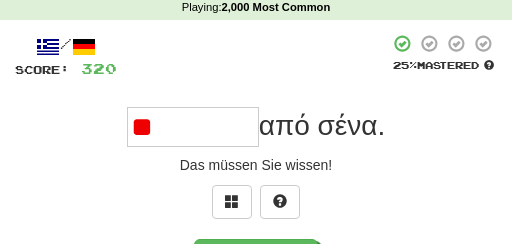 type on "*" 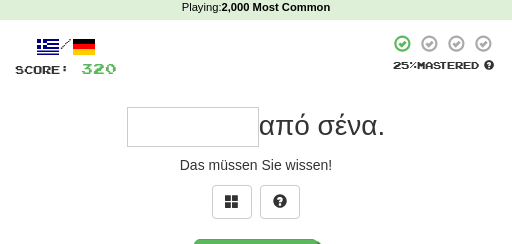type on "*" 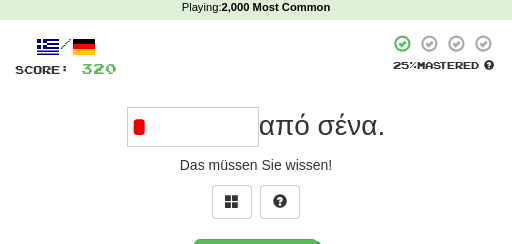 type on "*********" 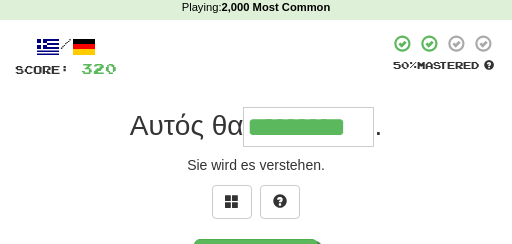 type on "*********" 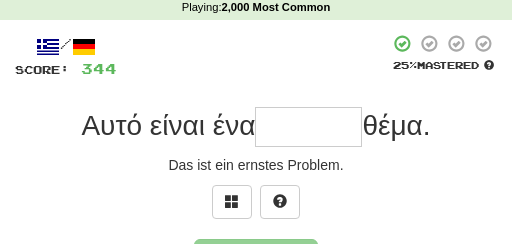 type on "*" 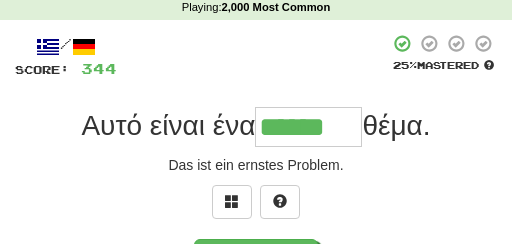 type on "******" 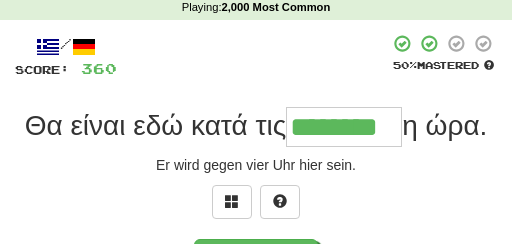 type on "********" 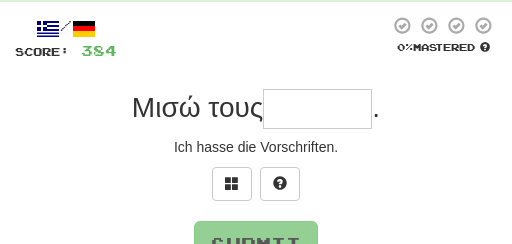 scroll, scrollTop: 94, scrollLeft: 0, axis: vertical 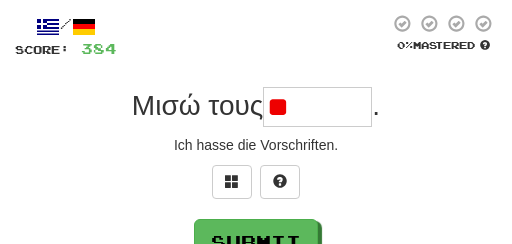 type on "*" 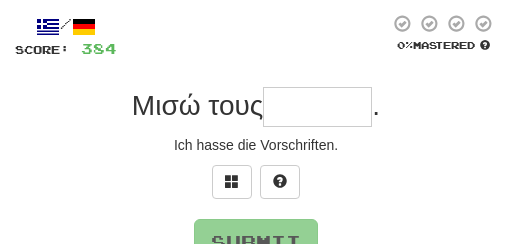 type on "*" 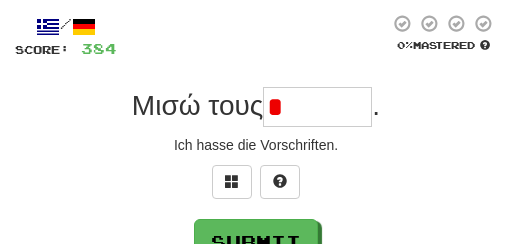type on "*******" 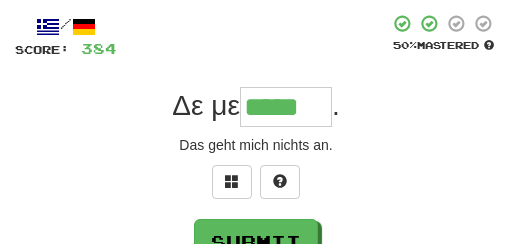 type on "*****" 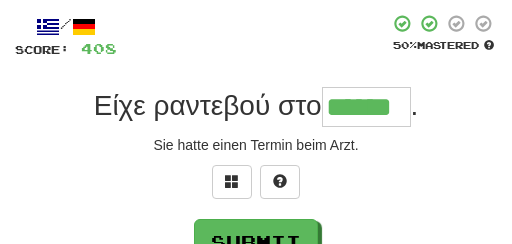 type on "******" 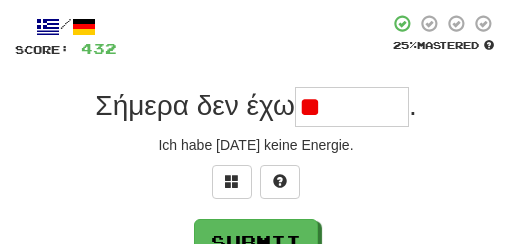 type on "********" 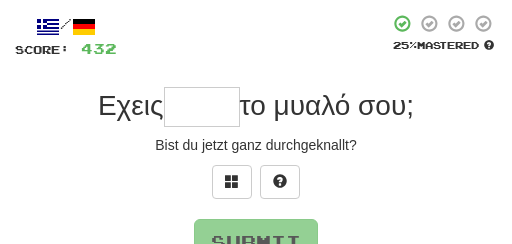 type on "*" 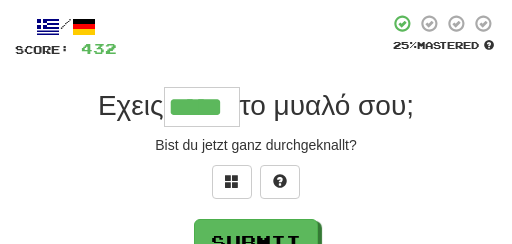 type on "*****" 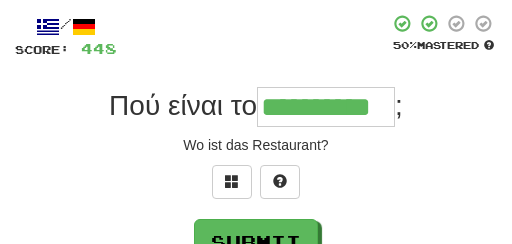 type on "**********" 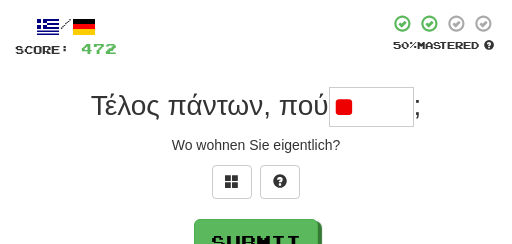 type on "*" 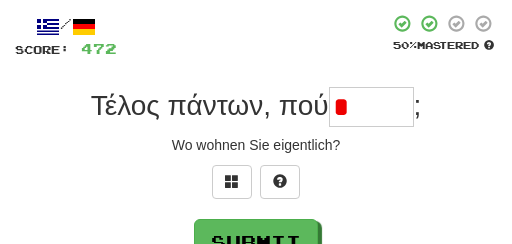 type on "******" 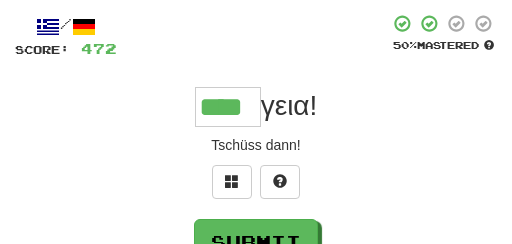 type on "****" 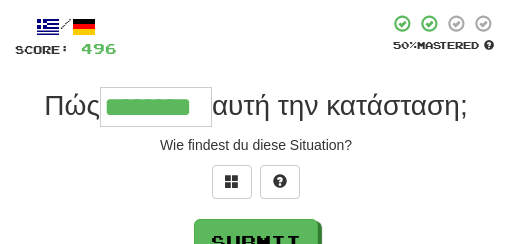 type on "********" 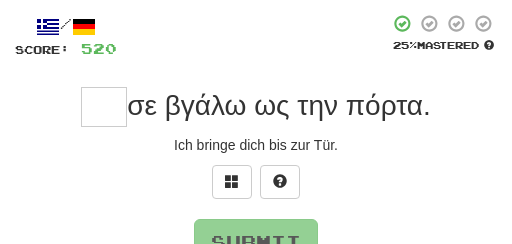 type on "*" 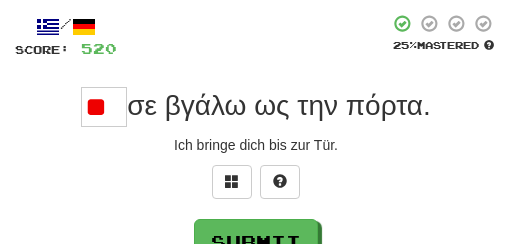 type on "*" 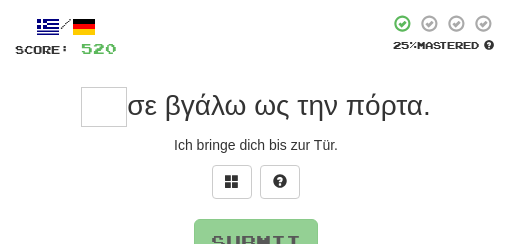type on "*" 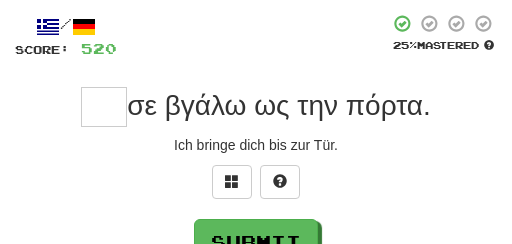 type on "*" 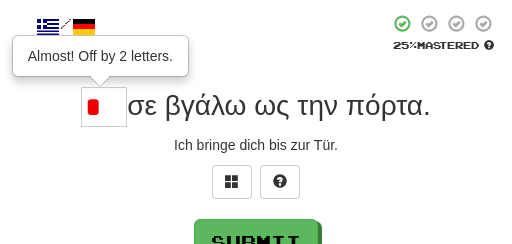 type on "**" 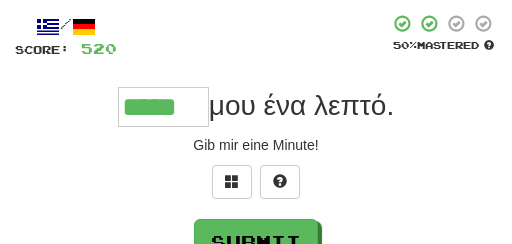 type on "*****" 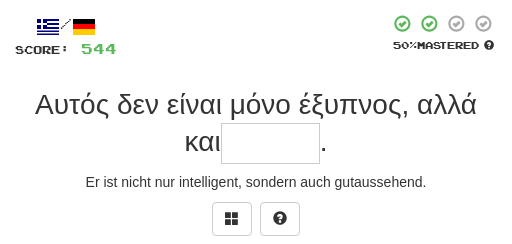 type on "*" 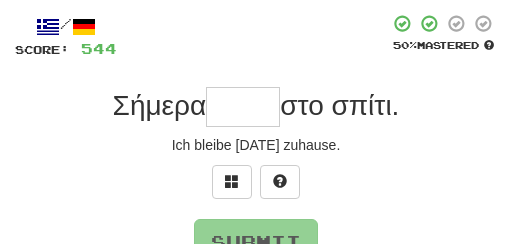 type on "*" 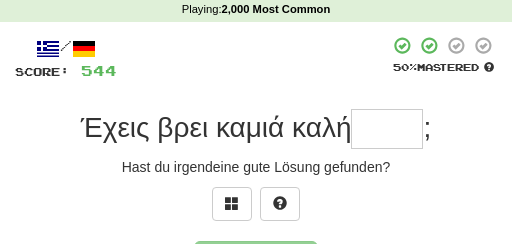 scroll, scrollTop: 76, scrollLeft: 0, axis: vertical 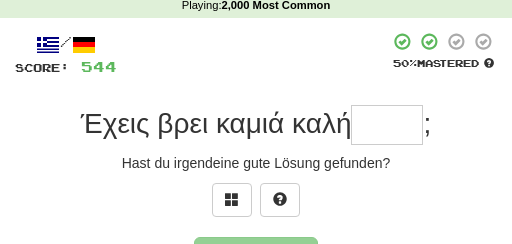 type on "*" 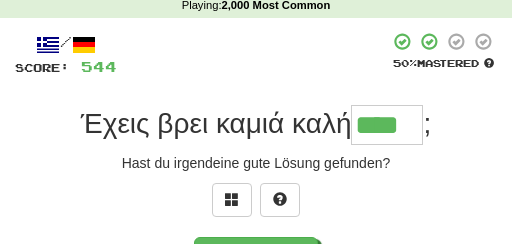 type on "****" 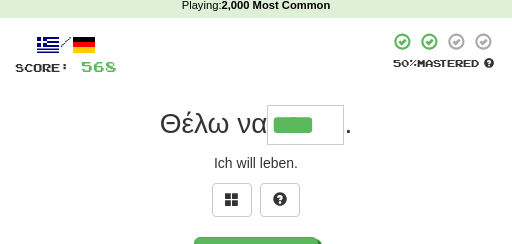 type on "****" 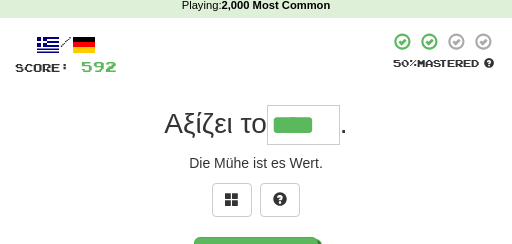 type on "****" 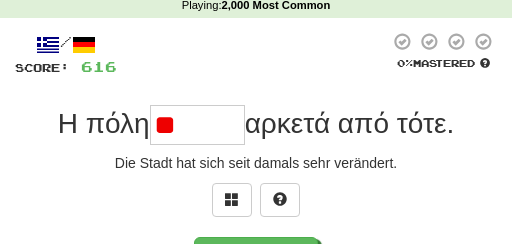 type on "*" 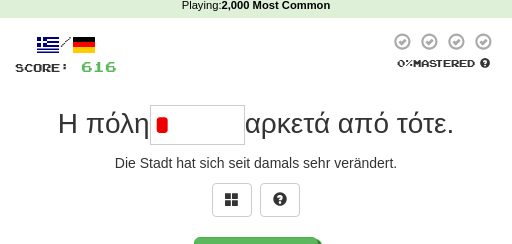type on "******" 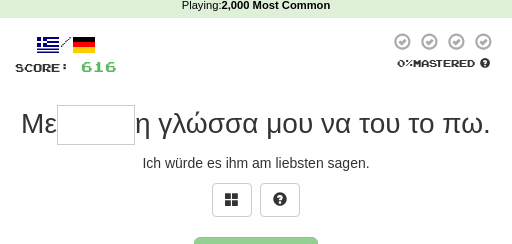 type on "*" 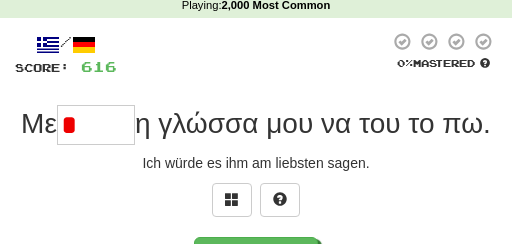type on "*****" 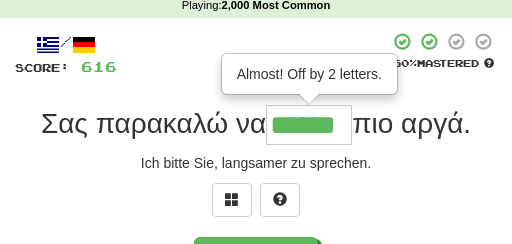type on "******" 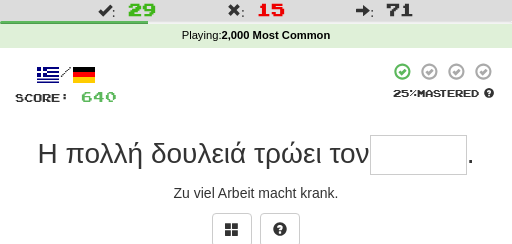 scroll, scrollTop: 49, scrollLeft: 0, axis: vertical 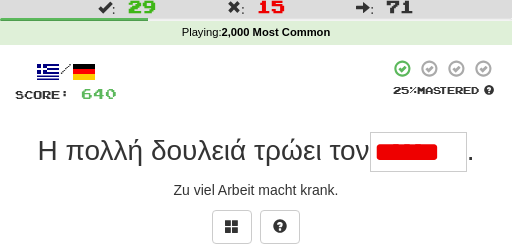 type on "******" 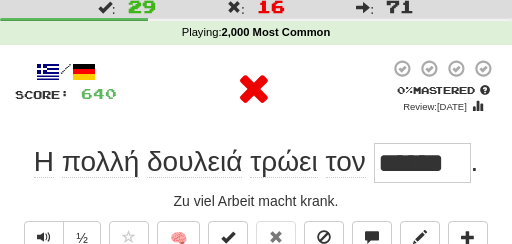 scroll, scrollTop: 0, scrollLeft: 0, axis: both 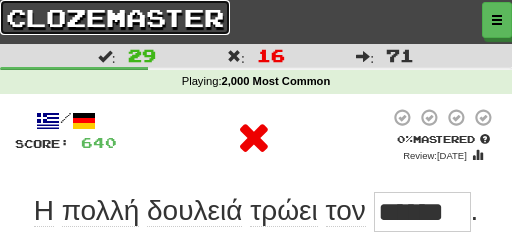click on "clozemaster" at bounding box center [115, 17] 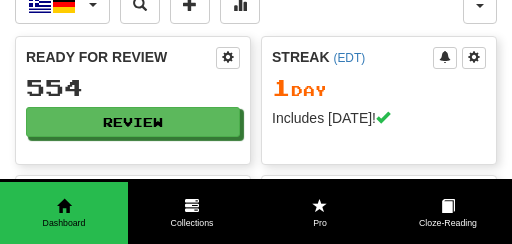 scroll, scrollTop: 27, scrollLeft: 0, axis: vertical 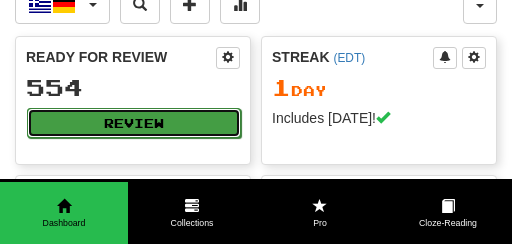 click on "Review" at bounding box center [134, 123] 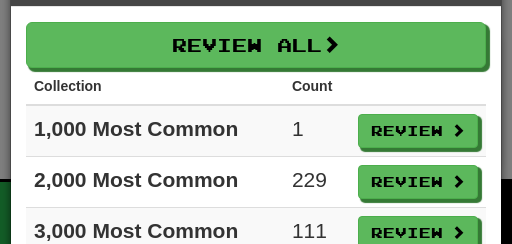 scroll, scrollTop: 55, scrollLeft: 0, axis: vertical 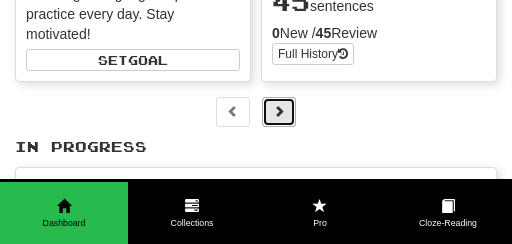 click at bounding box center [279, 112] 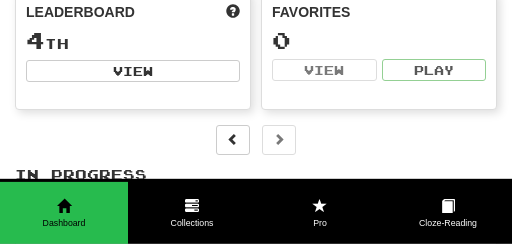 scroll, scrollTop: 202, scrollLeft: 0, axis: vertical 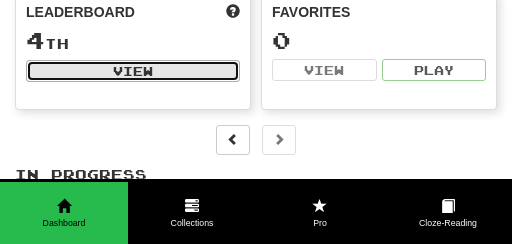 click on "View" at bounding box center (133, 71) 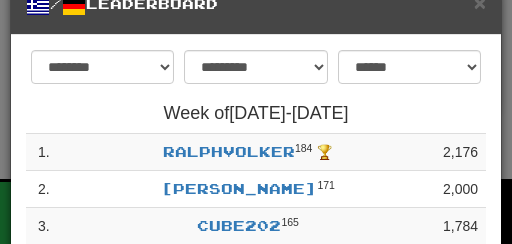 scroll, scrollTop: 27, scrollLeft: 0, axis: vertical 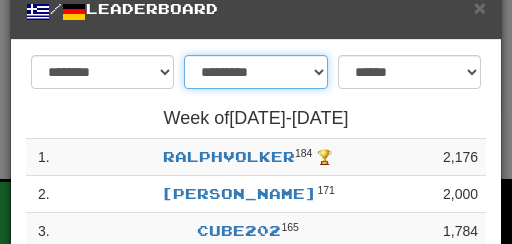 click on "**********" at bounding box center (255, 72) 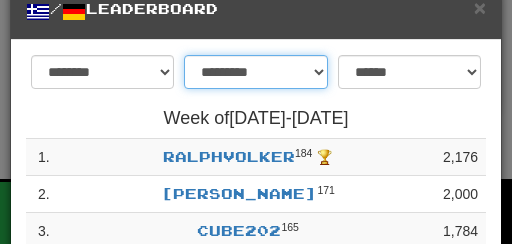 select on "********" 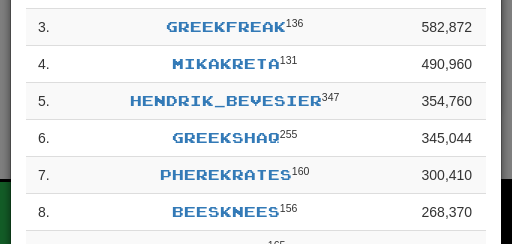 scroll, scrollTop: 0, scrollLeft: 0, axis: both 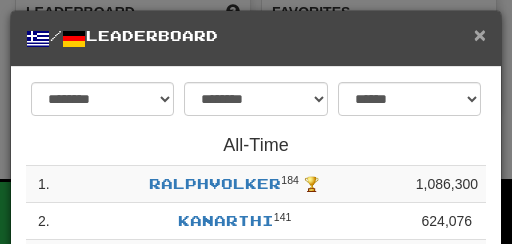 click on "×" at bounding box center [480, 34] 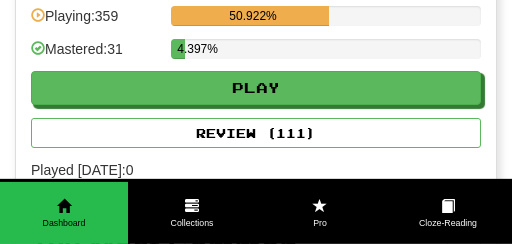 scroll, scrollTop: 1168, scrollLeft: 0, axis: vertical 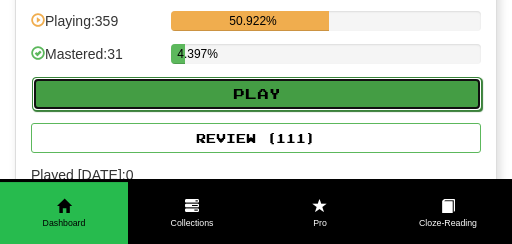 click on "Play" at bounding box center [257, 94] 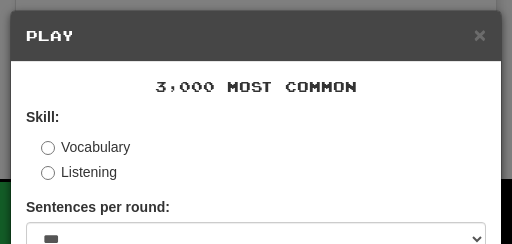 scroll, scrollTop: 199, scrollLeft: 0, axis: vertical 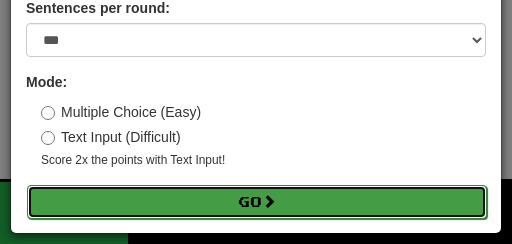 click on "Go" at bounding box center (257, 202) 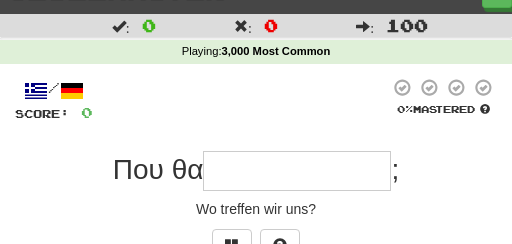 scroll, scrollTop: 30, scrollLeft: 0, axis: vertical 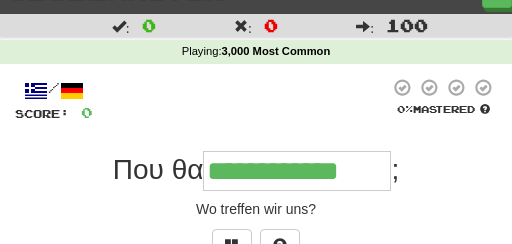 type on "**********" 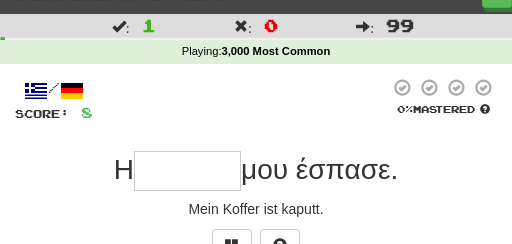 type on "*" 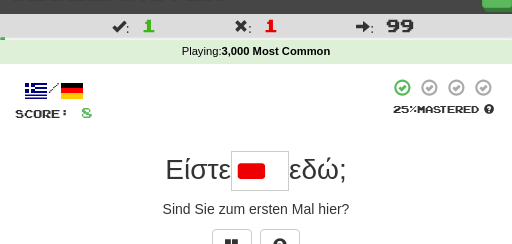 scroll, scrollTop: 0, scrollLeft: 0, axis: both 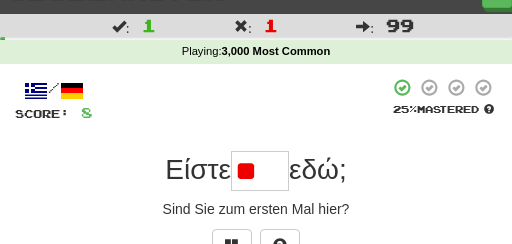 type on "*" 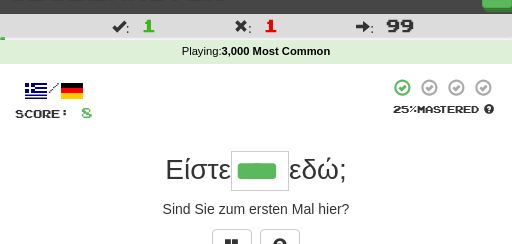 type on "****" 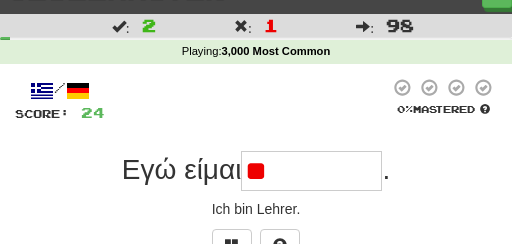 type on "*" 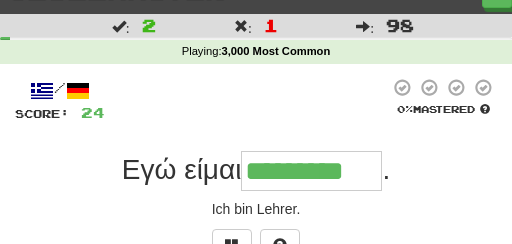 type on "*********" 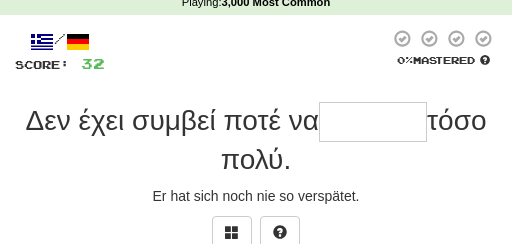 scroll, scrollTop: 80, scrollLeft: 0, axis: vertical 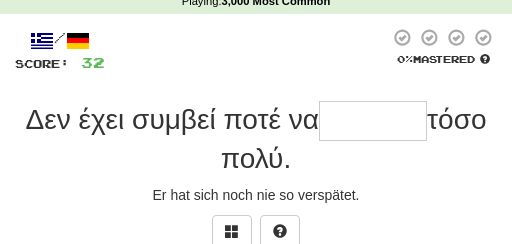 type on "*" 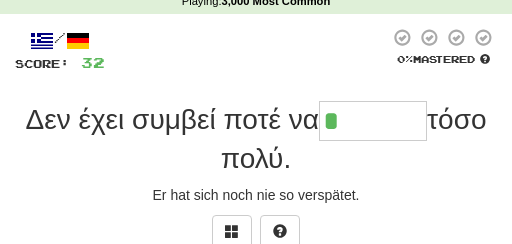 type on "*******" 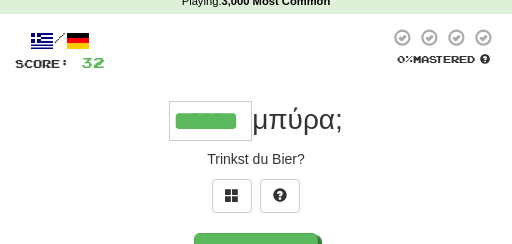 type on "******" 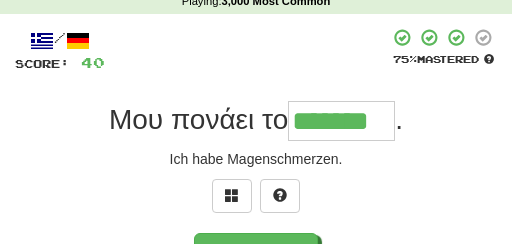 type on "*******" 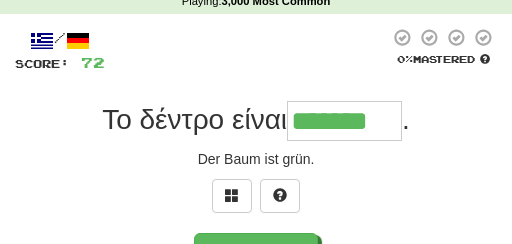 type on "*******" 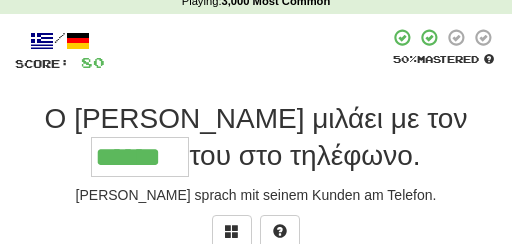 type on "******" 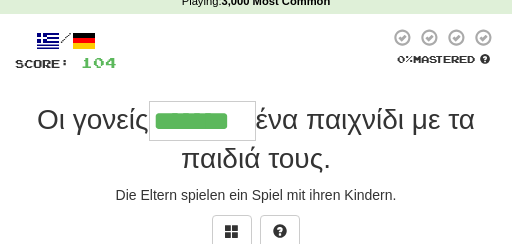 type on "*******" 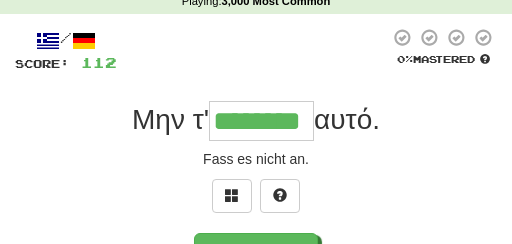 type on "********" 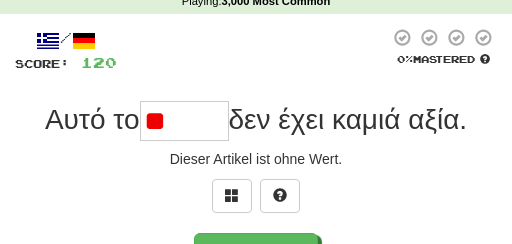 type on "*" 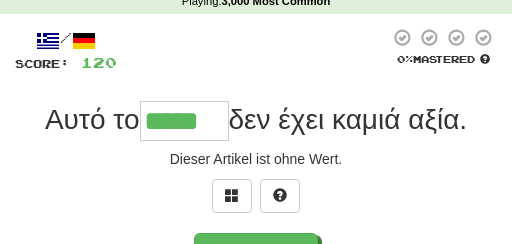 type on "*****" 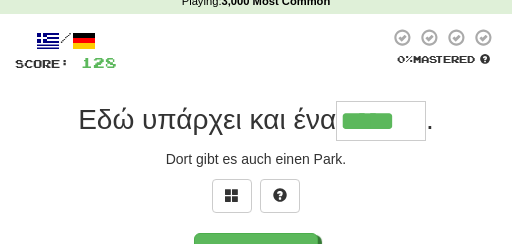 type on "*****" 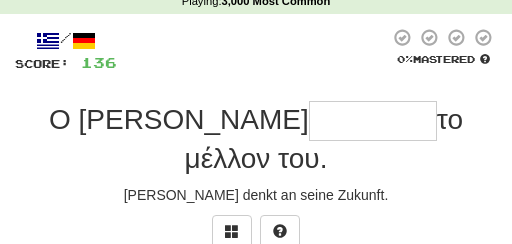 type on "*" 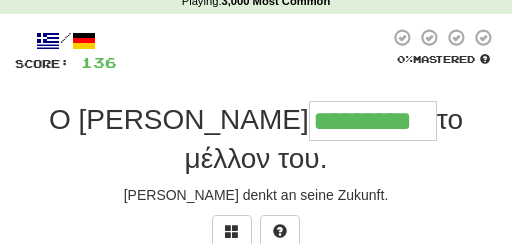 type on "*********" 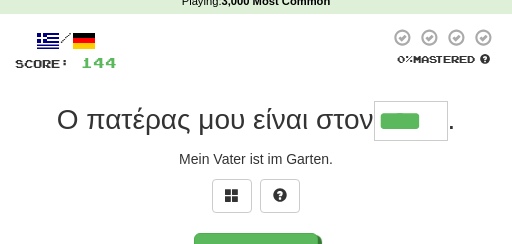 type on "****" 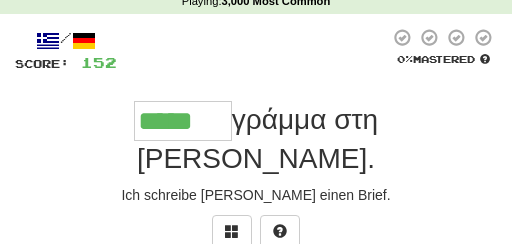 type on "*****" 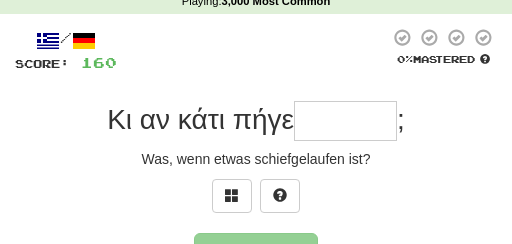 type on "*" 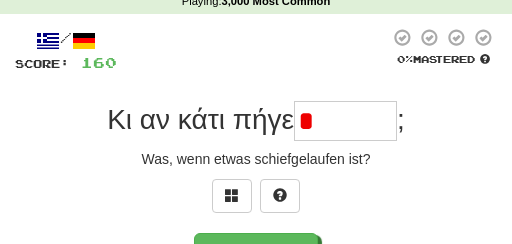type on "******" 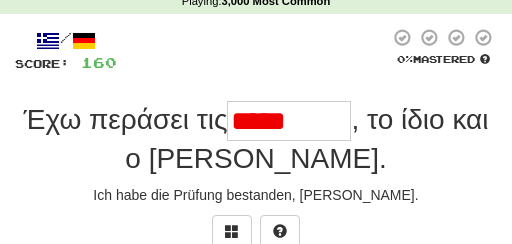 type on "*********" 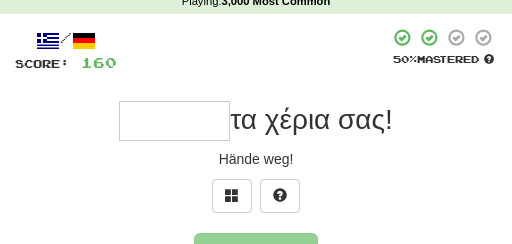 type on "*" 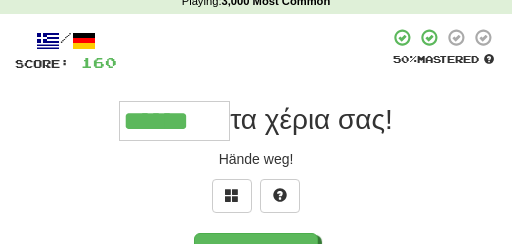 type on "******" 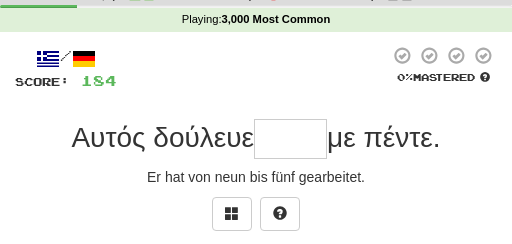 scroll, scrollTop: 62, scrollLeft: 0, axis: vertical 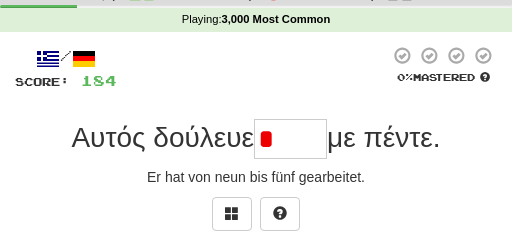 type on "*****" 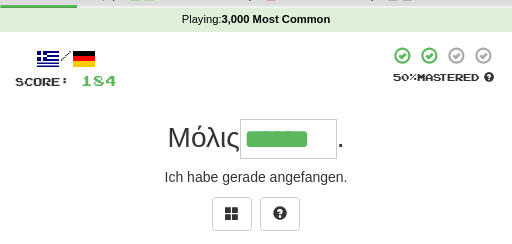 type on "******" 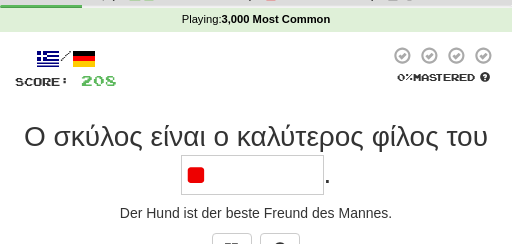 type on "*" 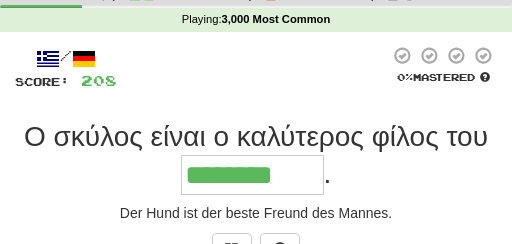 type on "********" 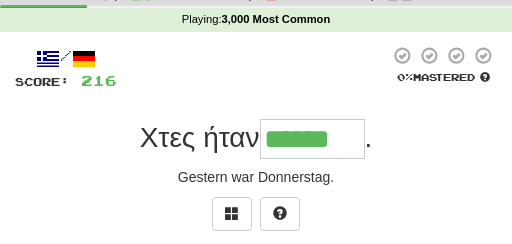 type on "******" 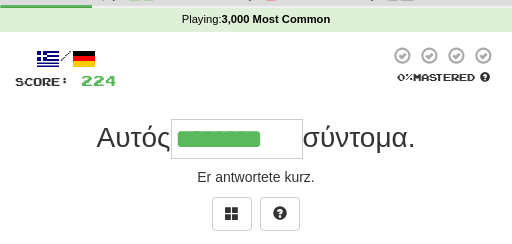 type on "********" 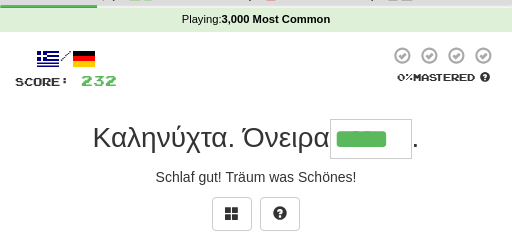 type on "*****" 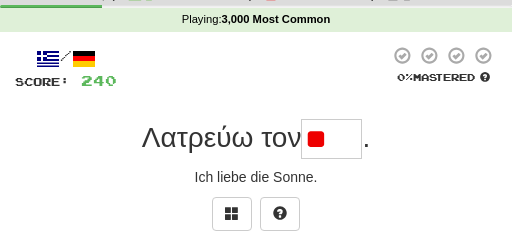 type on "*" 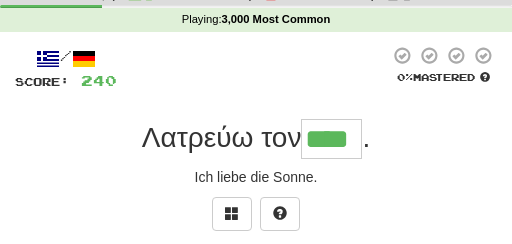 type on "****" 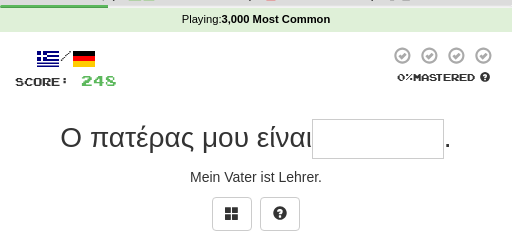 type on "*" 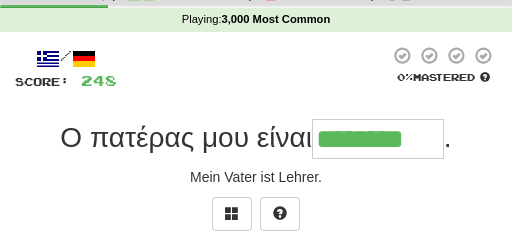 type on "********" 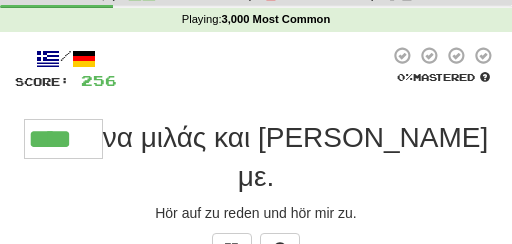 type on "****" 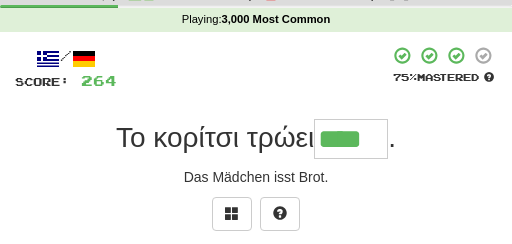 type on "****" 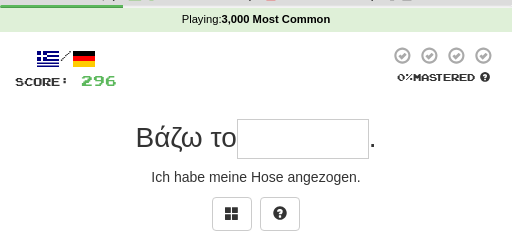 type on "*" 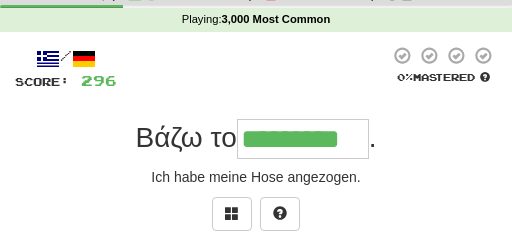 type on "*********" 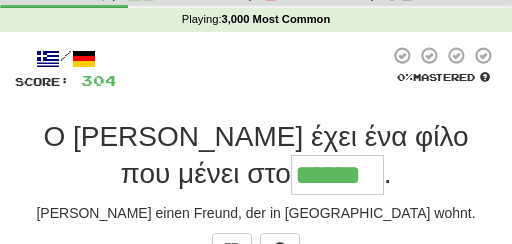 type on "******" 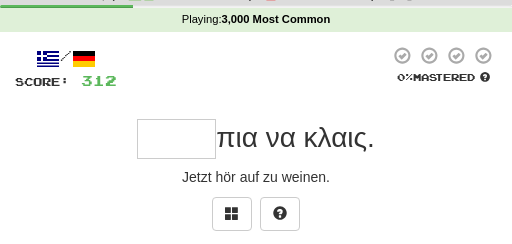 type on "*" 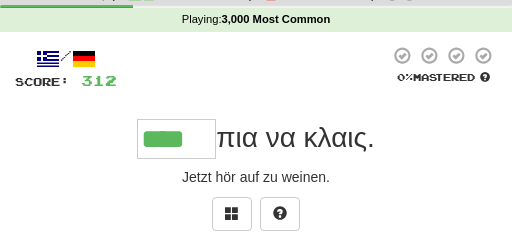 type on "****" 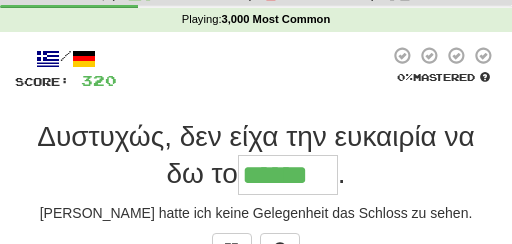 type on "******" 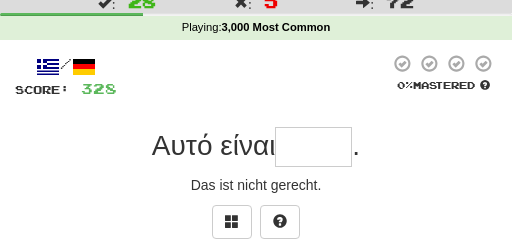 scroll, scrollTop: 54, scrollLeft: 0, axis: vertical 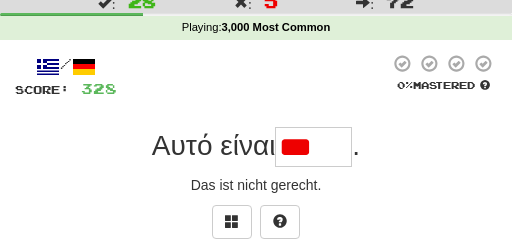 type on "*****" 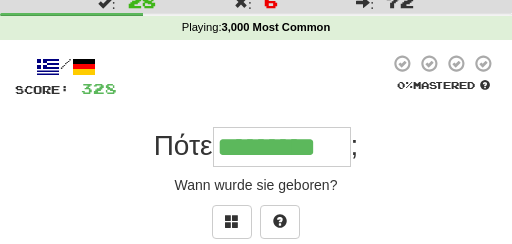 type on "*********" 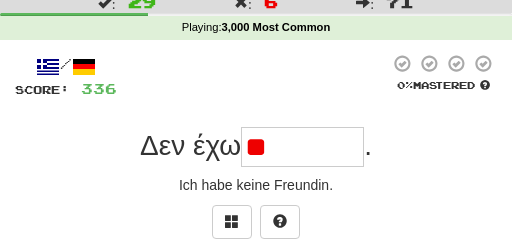 type on "*" 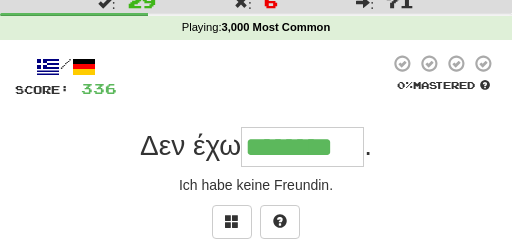 type on "********" 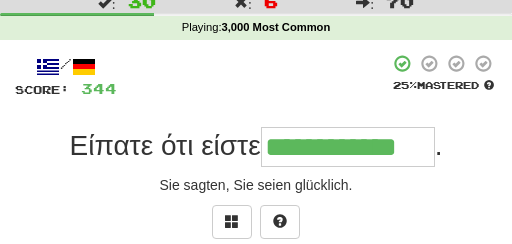 type on "**********" 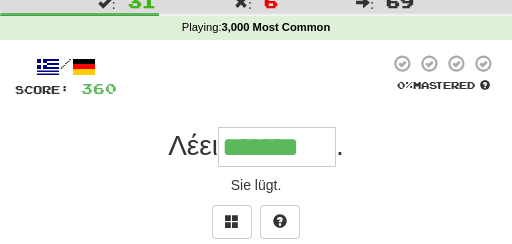 type on "*******" 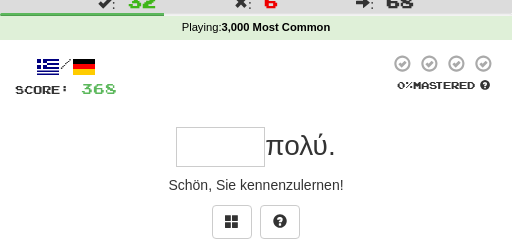 type on "*" 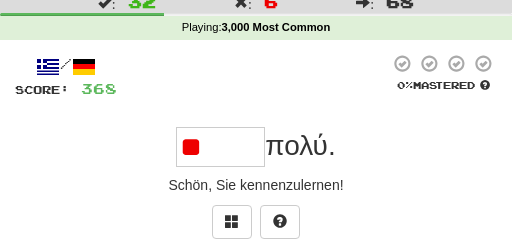 type on "*" 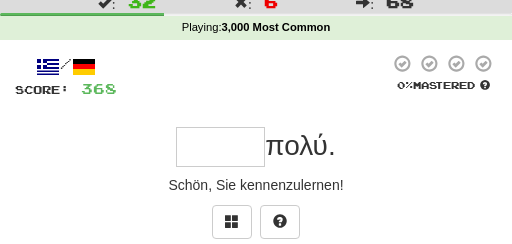 type on "*" 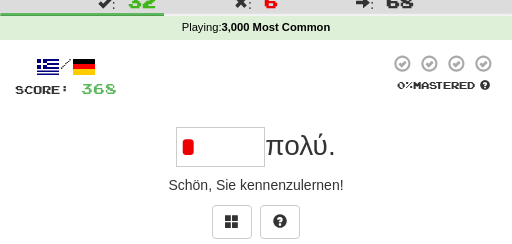 type on "*****" 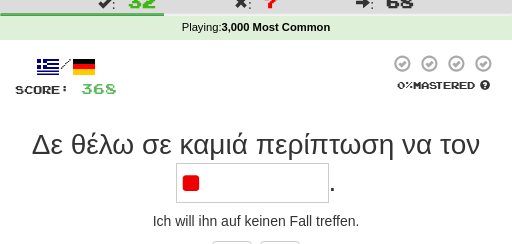 type on "*" 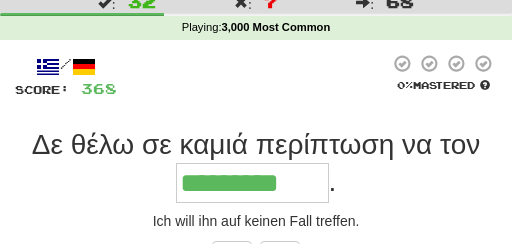 type on "*********" 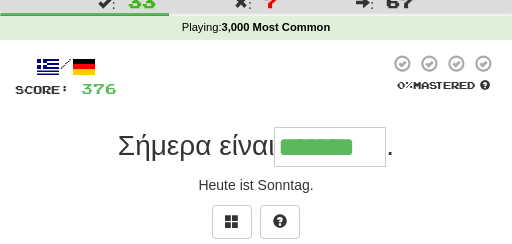 type on "*******" 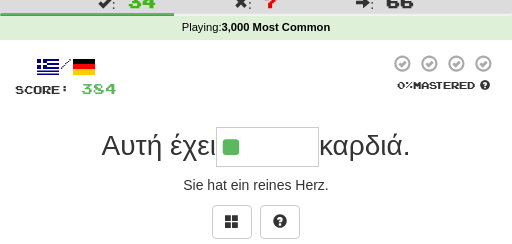 type on "******" 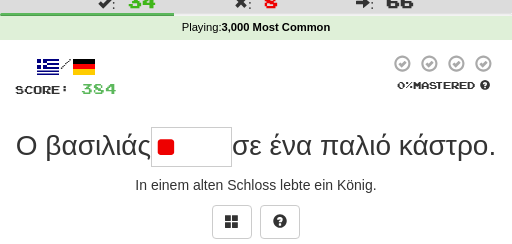 type on "*" 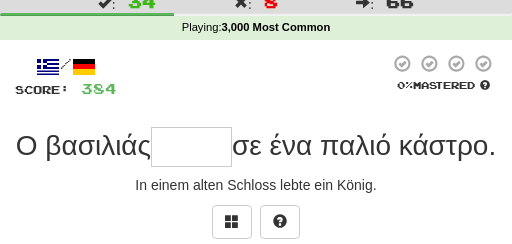 type on "*" 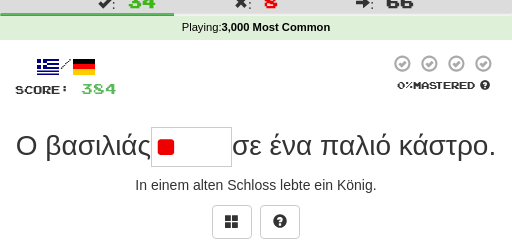 type on "*****" 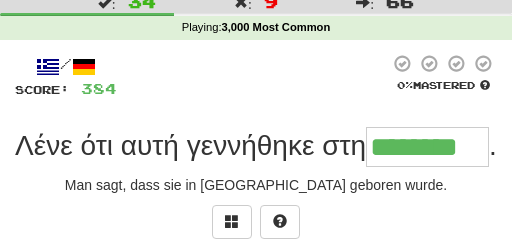 type on "********" 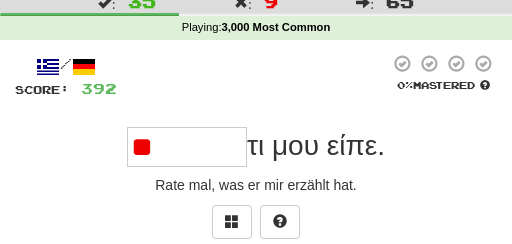 type on "*******" 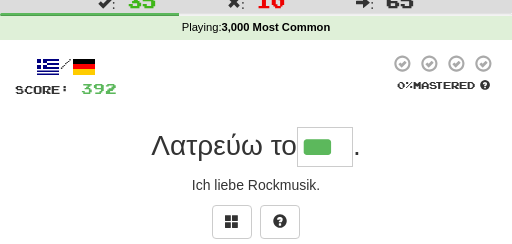 type on "***" 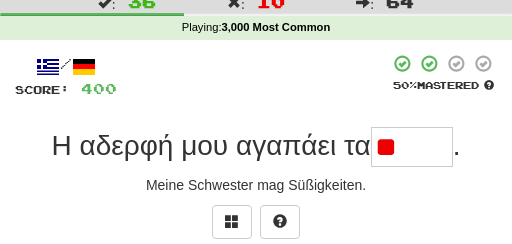 type on "*" 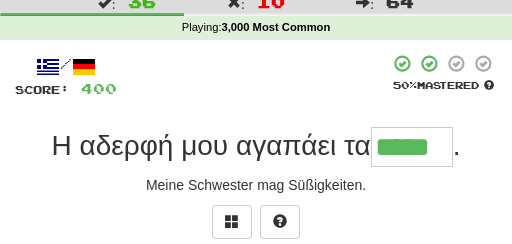 type on "*****" 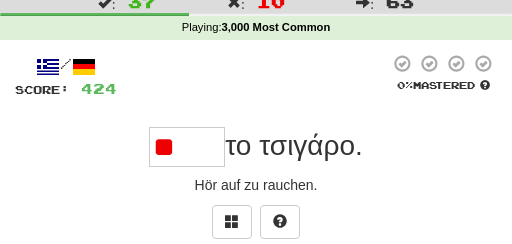 type on "*" 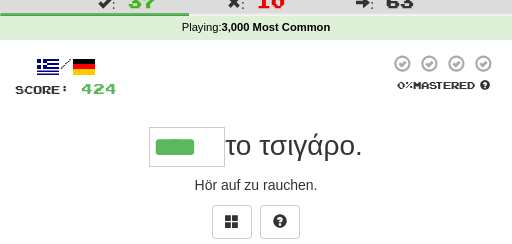 type on "****" 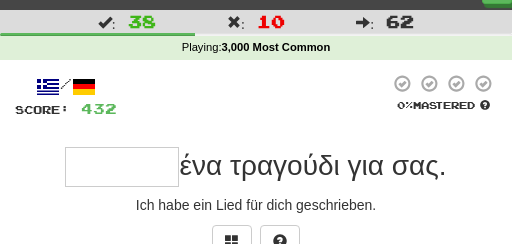 scroll, scrollTop: 36, scrollLeft: 0, axis: vertical 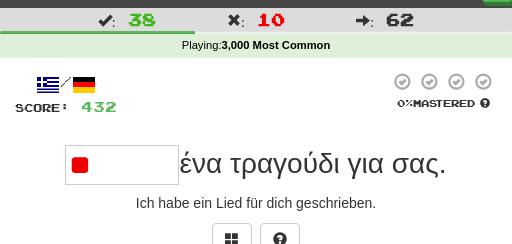 type on "*" 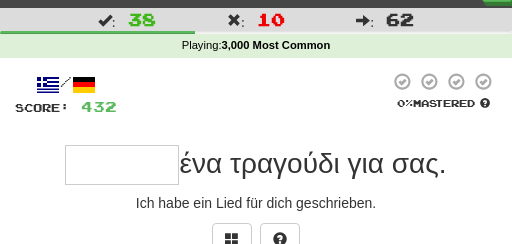 type on "*" 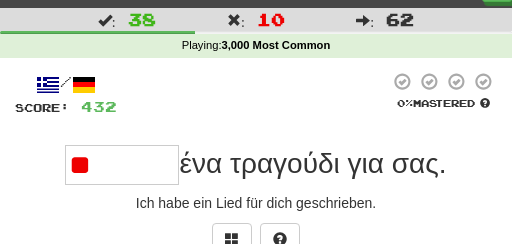 type on "*" 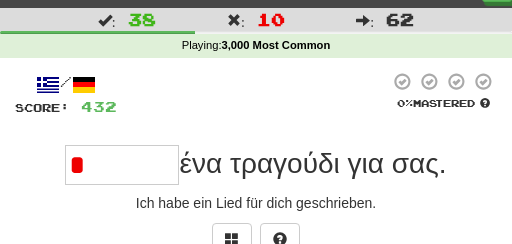 type on "******" 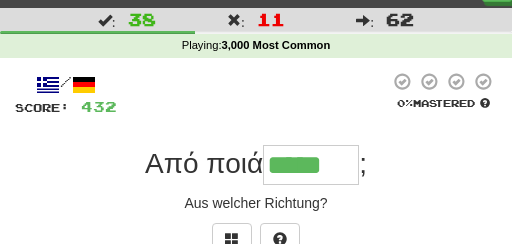 type on "*****" 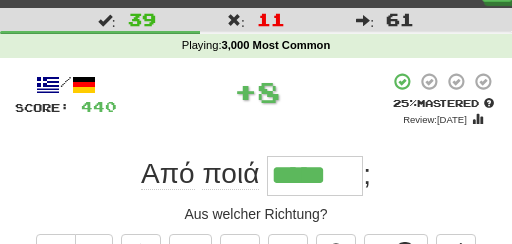 scroll, scrollTop: 0, scrollLeft: 0, axis: both 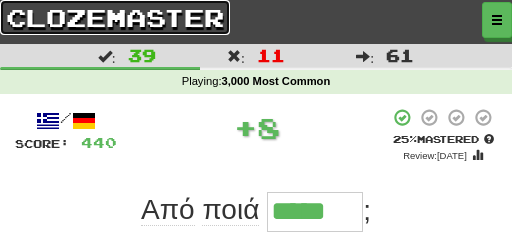 click on "clozemaster" at bounding box center (115, 17) 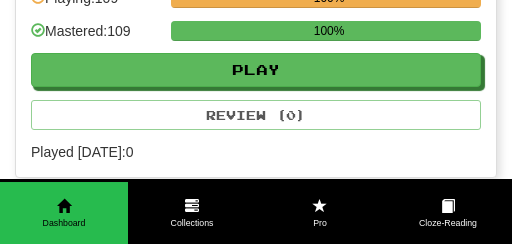 scroll, scrollTop: 1589, scrollLeft: 0, axis: vertical 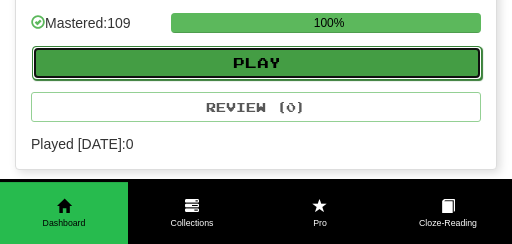 click on "Play" at bounding box center [257, 63] 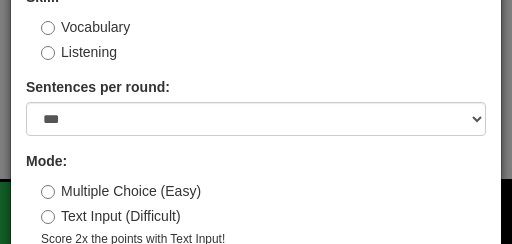 scroll, scrollTop: 199, scrollLeft: 0, axis: vertical 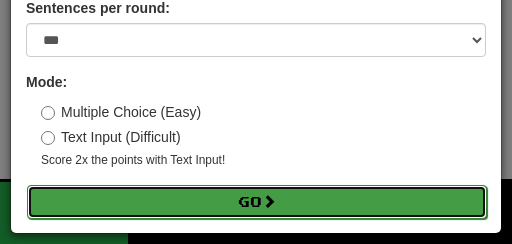 click on "Go" at bounding box center (257, 202) 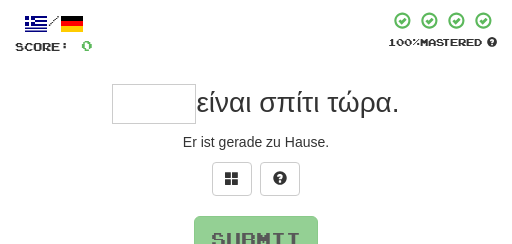 scroll, scrollTop: 119, scrollLeft: 0, axis: vertical 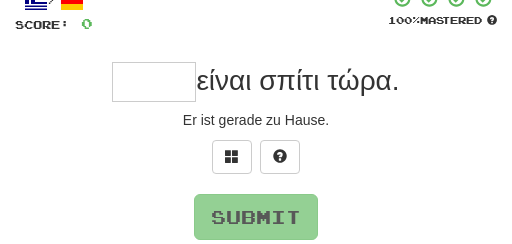 type on "*" 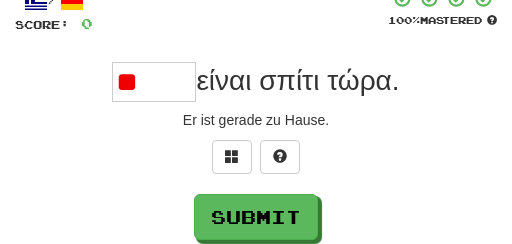 type on "*" 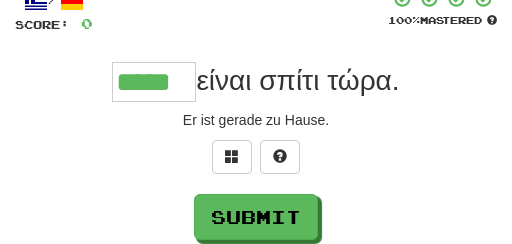 type on "*****" 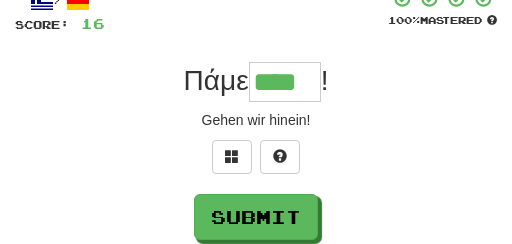 type on "****" 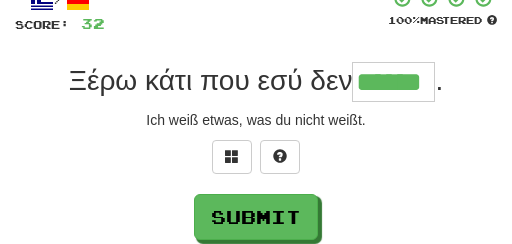 type on "******" 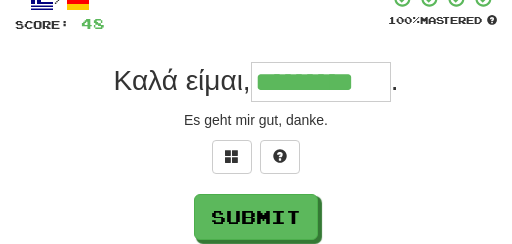 type on "*********" 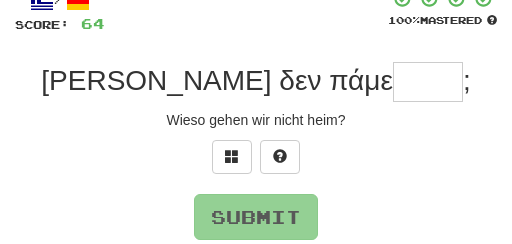 type on "*" 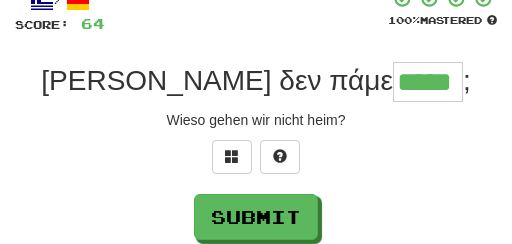 type on "*****" 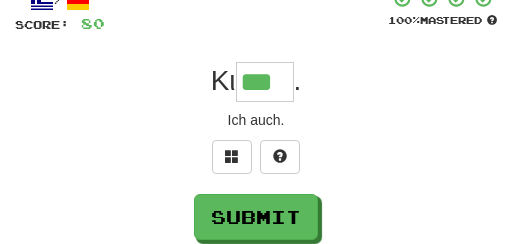 type on "***" 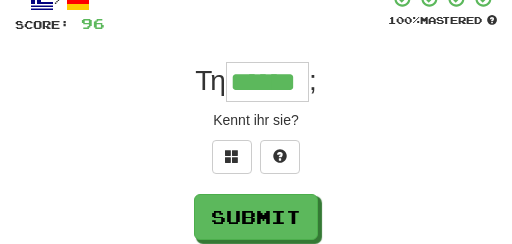 type on "******" 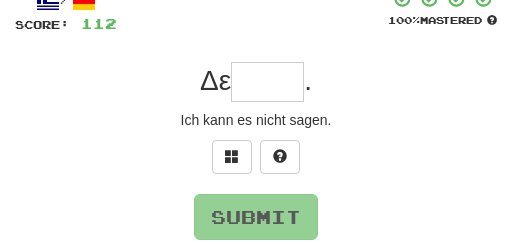type on "*" 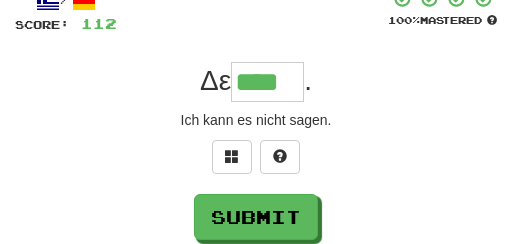 type on "****" 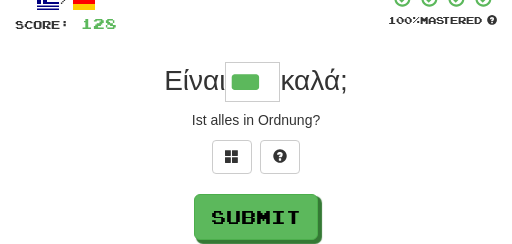 type on "***" 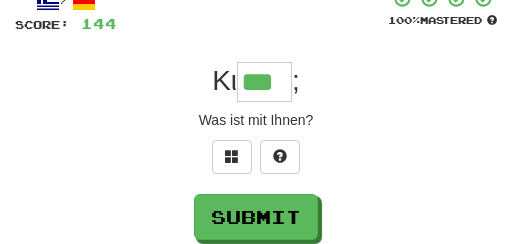 type on "***" 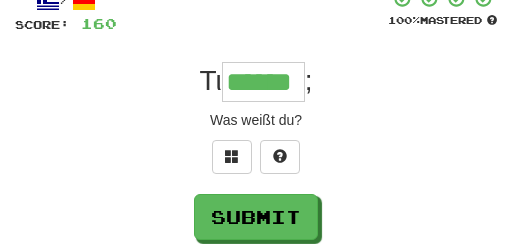 type on "******" 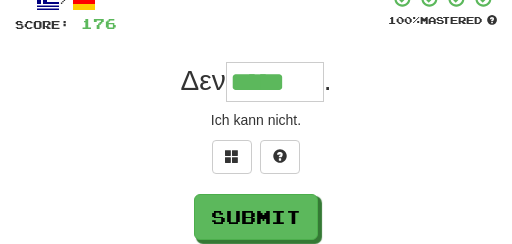 type on "*****" 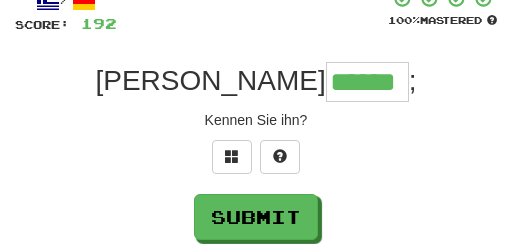 type on "******" 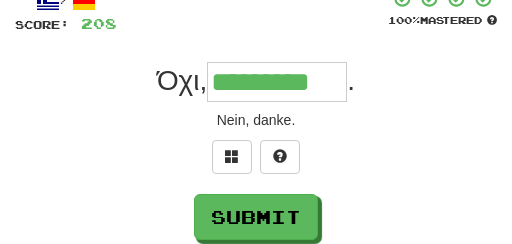 type on "*********" 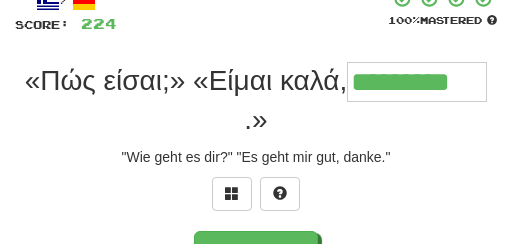 type on "*********" 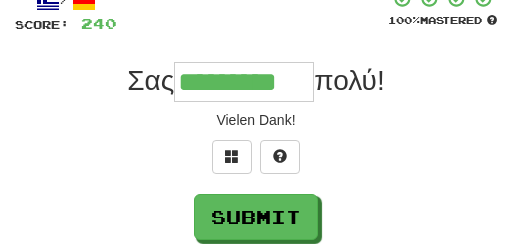type on "*********" 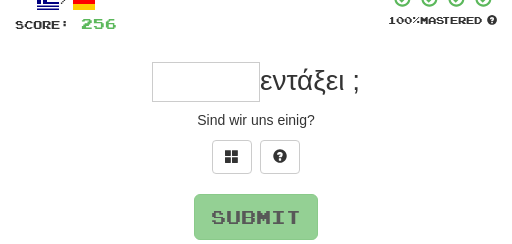 type on "*" 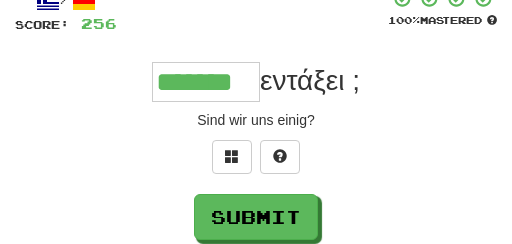 type on "*******" 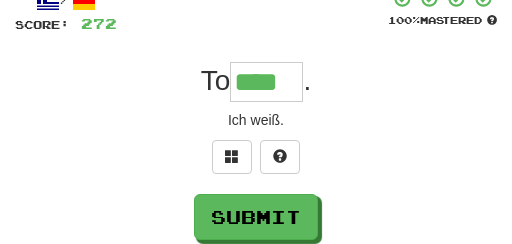 type on "****" 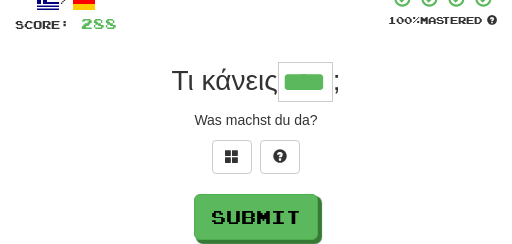 type on "****" 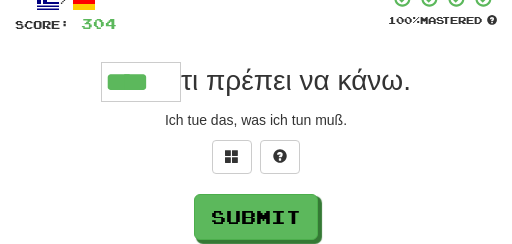 type on "****" 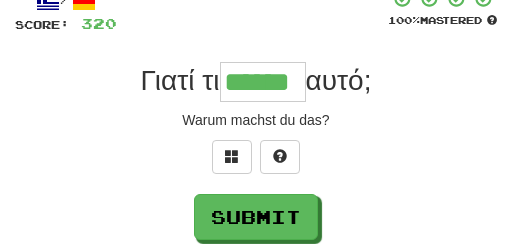 type on "******" 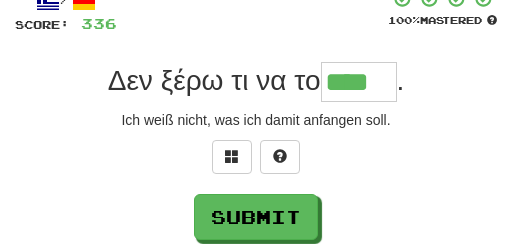 type on "****" 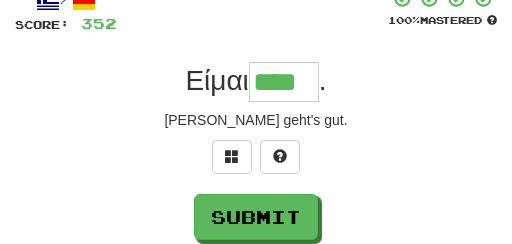 type on "****" 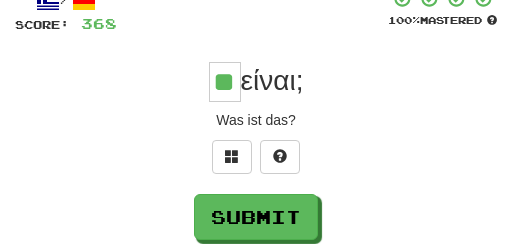 type on "**" 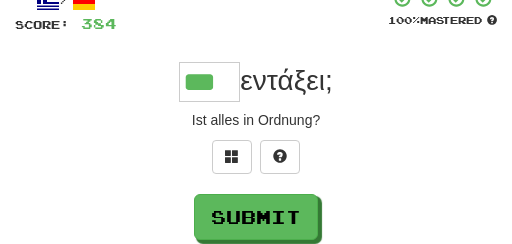 type on "***" 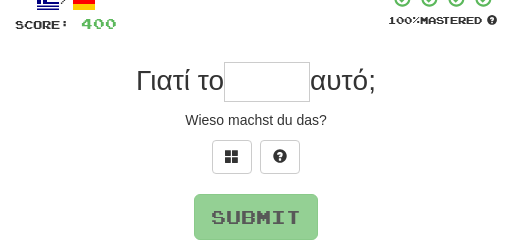 type on "*" 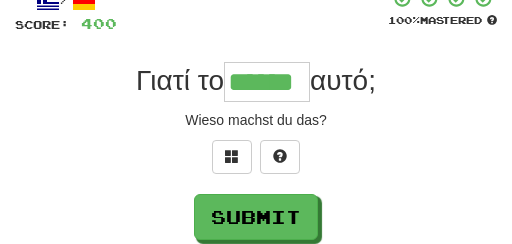 type on "******" 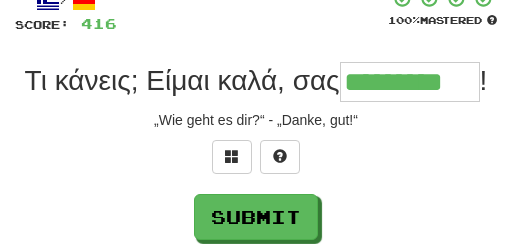 type on "*********" 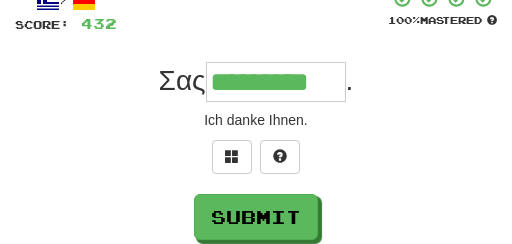 type on "*********" 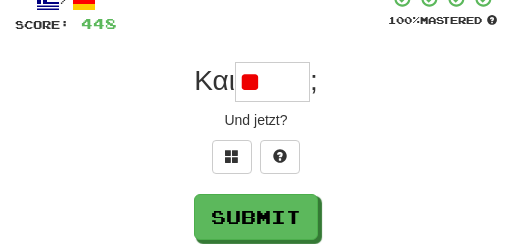 type on "*" 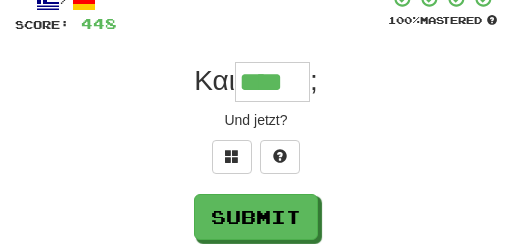 type on "****" 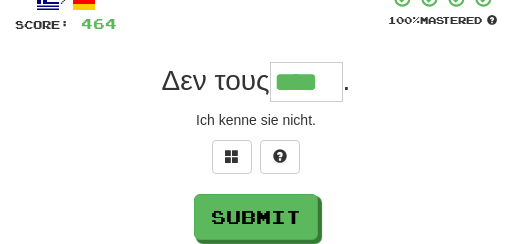 type on "****" 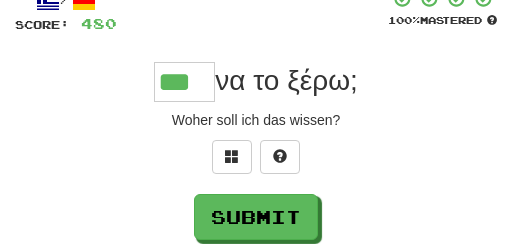 type on "***" 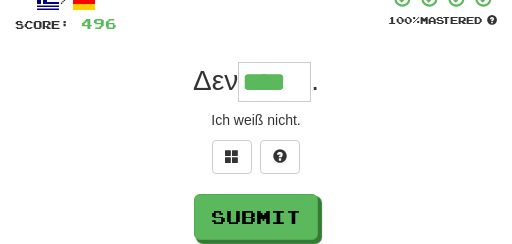 type on "****" 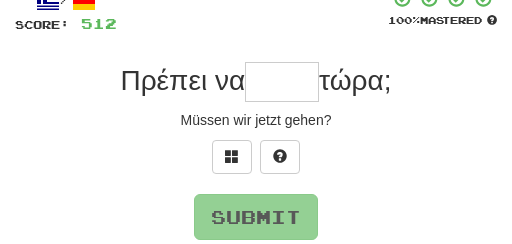 type on "*" 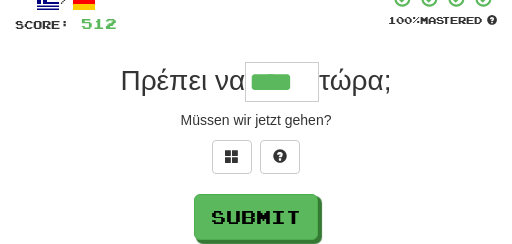 type on "****" 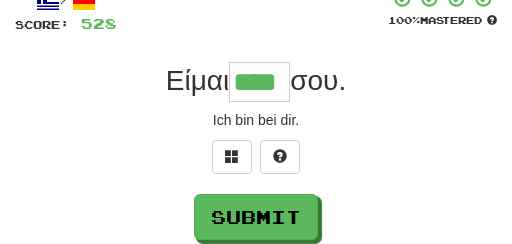 type on "****" 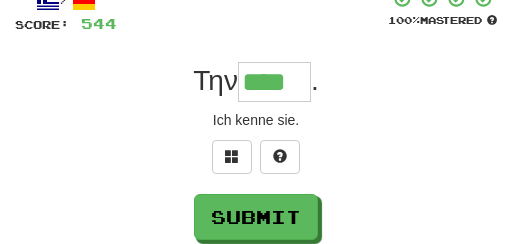 type on "****" 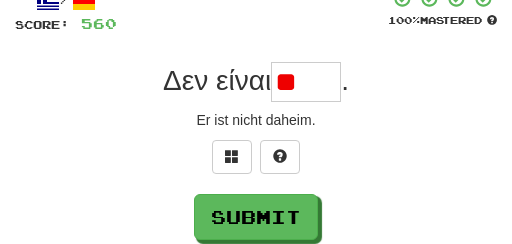 type on "*" 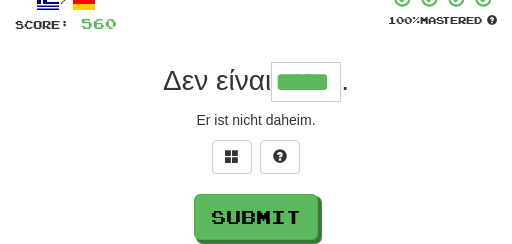 type on "*****" 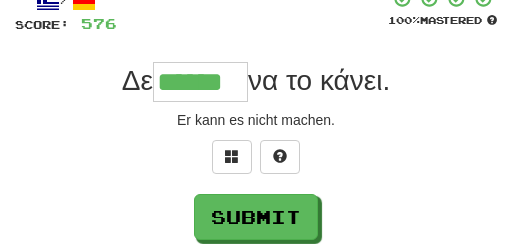 type on "******" 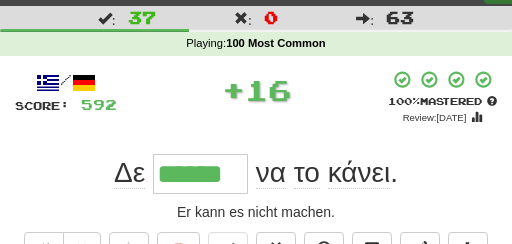 scroll, scrollTop: 33, scrollLeft: 0, axis: vertical 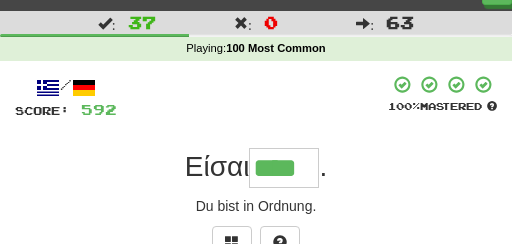 type on "****" 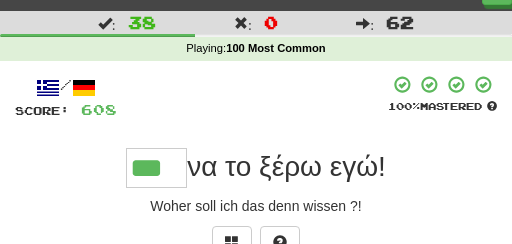 type on "***" 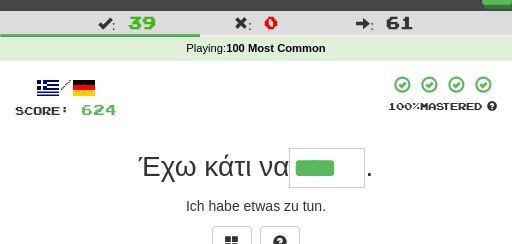 type on "****" 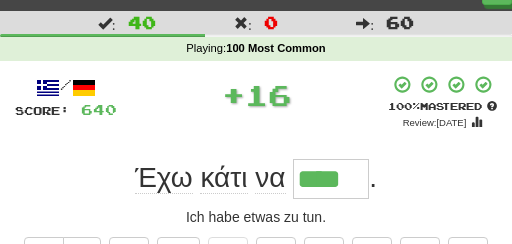 scroll, scrollTop: 0, scrollLeft: 0, axis: both 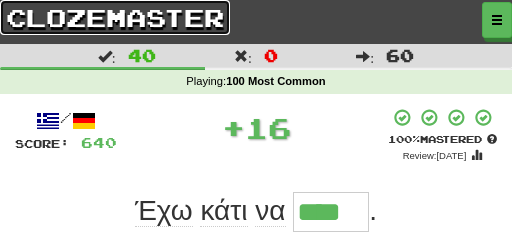 click on "clozemaster" at bounding box center (115, 17) 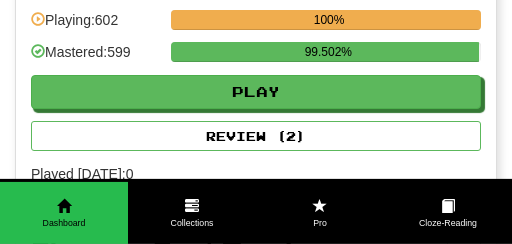 scroll, scrollTop: 1933, scrollLeft: 0, axis: vertical 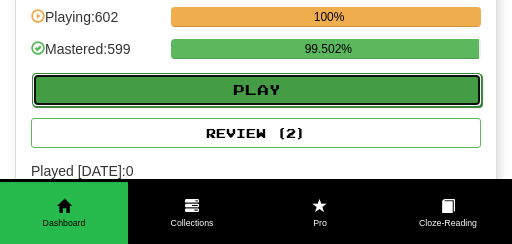 click on "Play" at bounding box center (257, 90) 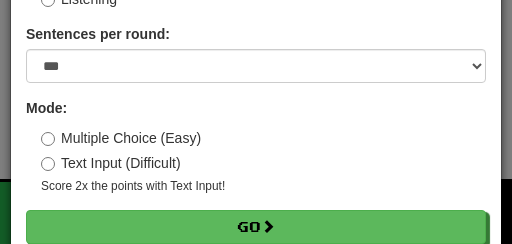 scroll, scrollTop: 179, scrollLeft: 0, axis: vertical 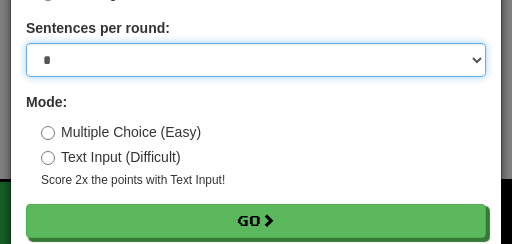 click on "*" at bounding box center (0, 0) 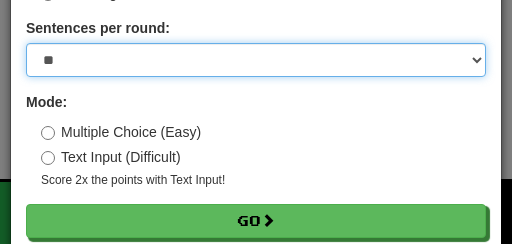 click on "**" at bounding box center (0, 0) 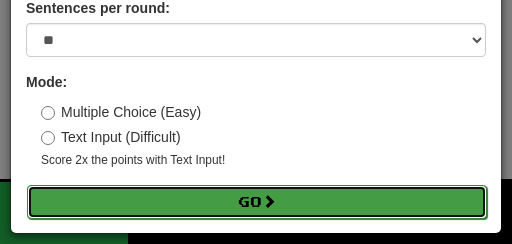 click on "Go" at bounding box center [257, 202] 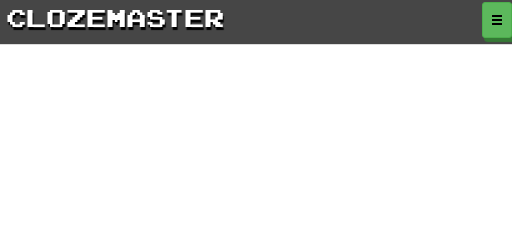 scroll, scrollTop: 0, scrollLeft: 0, axis: both 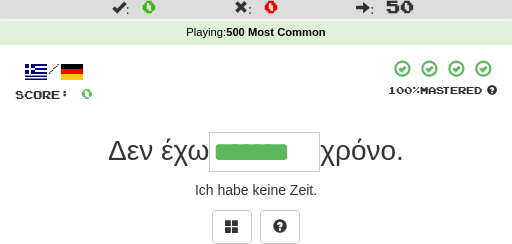 type on "*******" 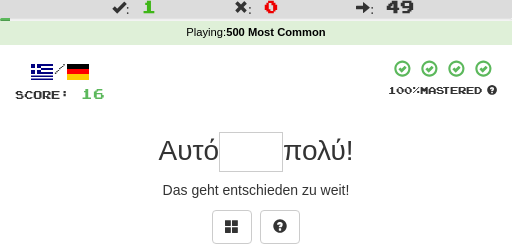 type on "*" 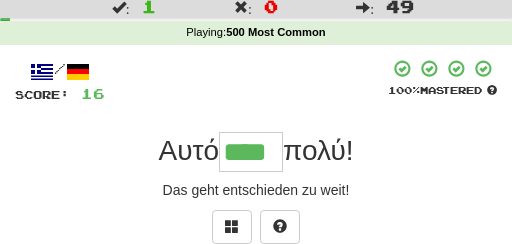 type on "****" 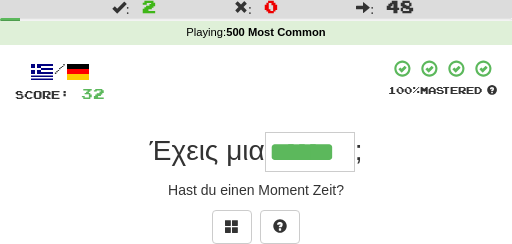 type on "******" 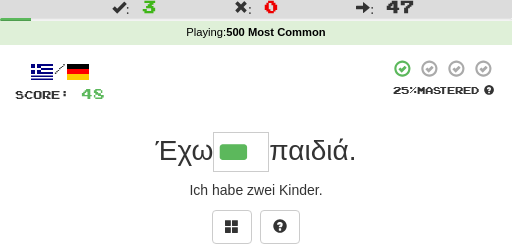 type on "***" 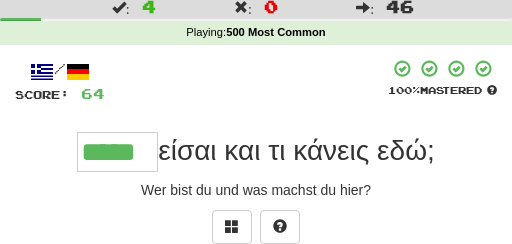 type on "*****" 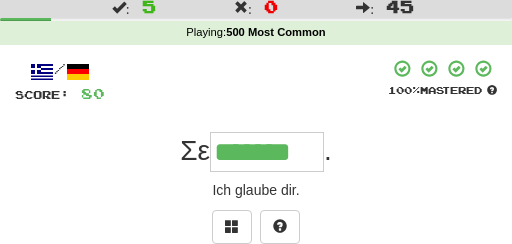 type on "*******" 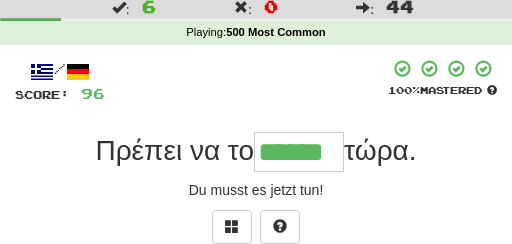 type on "******" 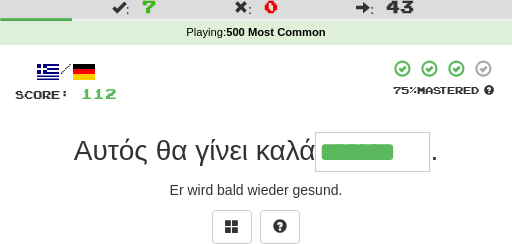 type on "*******" 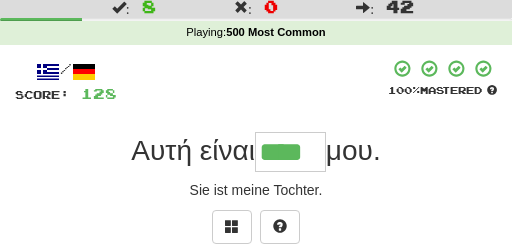 type on "****" 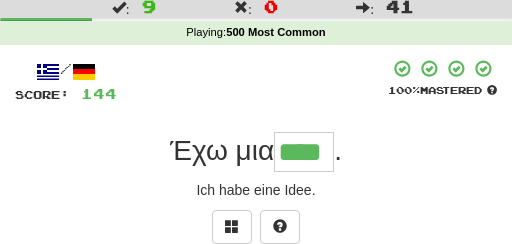 type on "****" 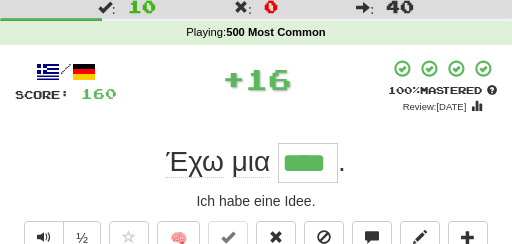 scroll, scrollTop: 0, scrollLeft: 0, axis: both 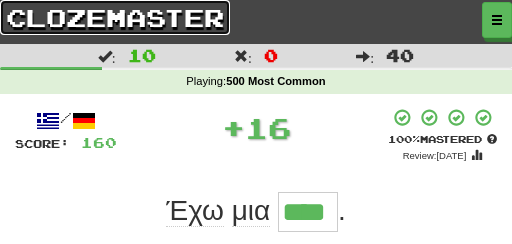 click on "clozemaster" at bounding box center (115, 17) 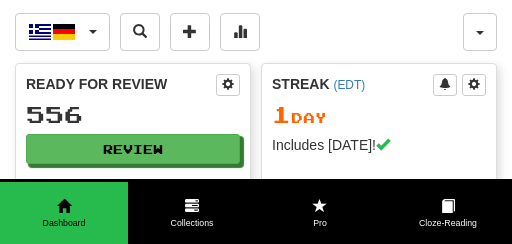 scroll, scrollTop: 0, scrollLeft: 0, axis: both 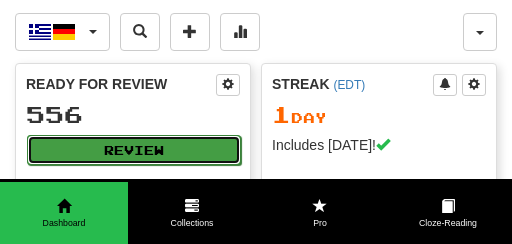 click on "Review" at bounding box center [134, 150] 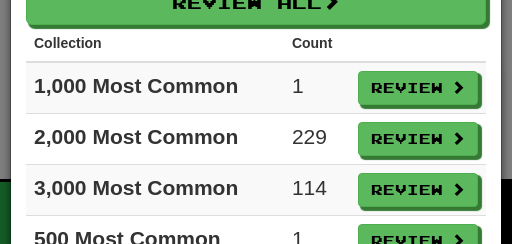 scroll, scrollTop: 99, scrollLeft: 0, axis: vertical 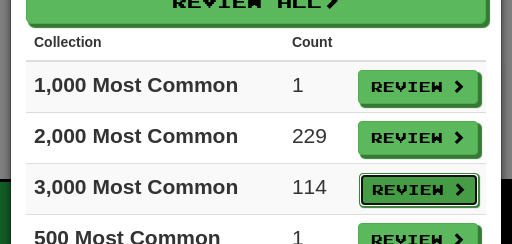 click on "Review" at bounding box center [419, 190] 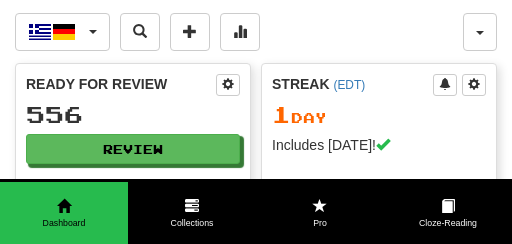 select on "**" 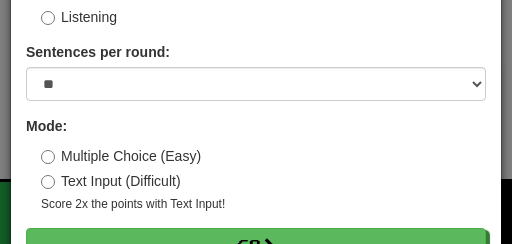 scroll, scrollTop: 216, scrollLeft: 0, axis: vertical 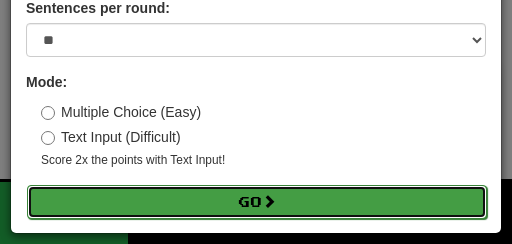 click on "Go" at bounding box center [257, 202] 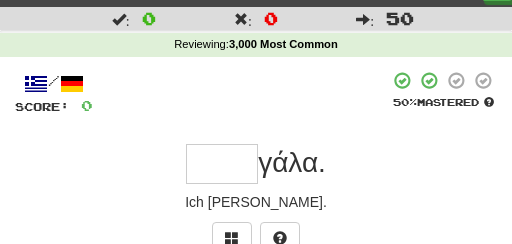 scroll, scrollTop: 52, scrollLeft: 0, axis: vertical 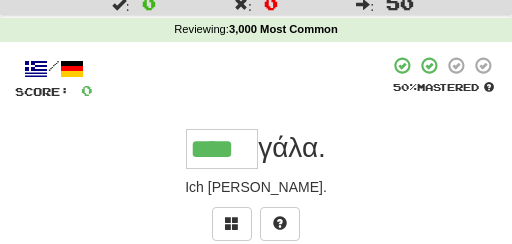 type on "****" 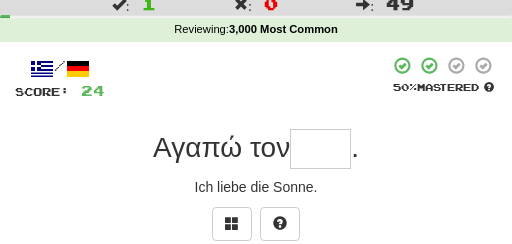 type on "*" 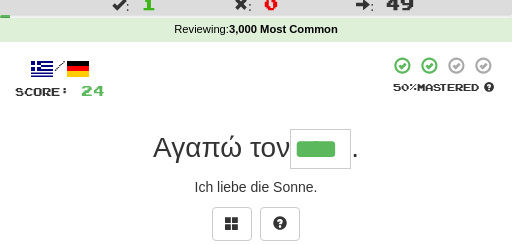 type on "****" 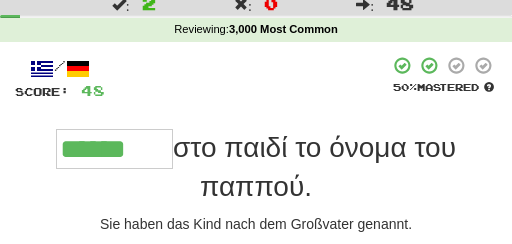 type on "******" 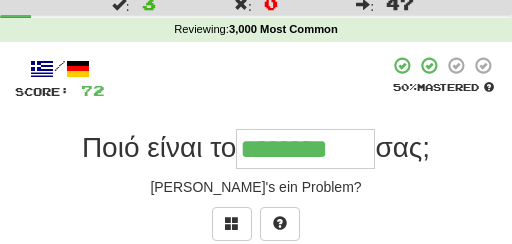 type on "********" 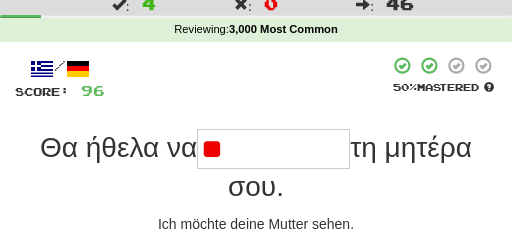 type on "*" 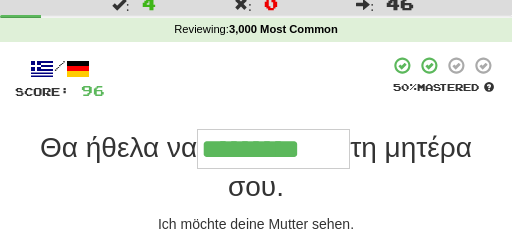 type on "*********" 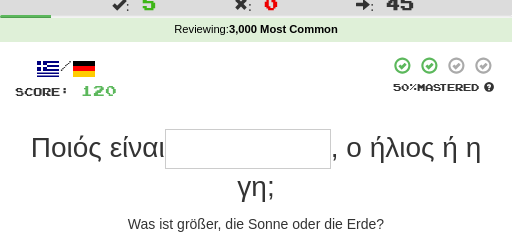 click at bounding box center (248, 149) 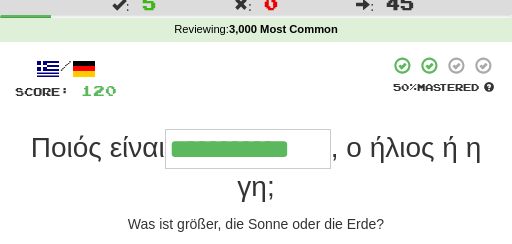 type on "**********" 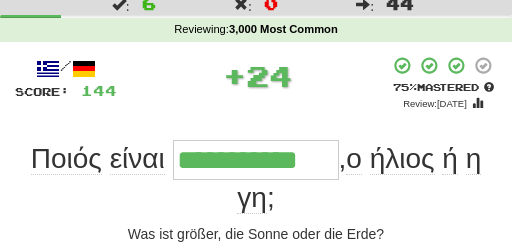 scroll, scrollTop: 0, scrollLeft: 0, axis: both 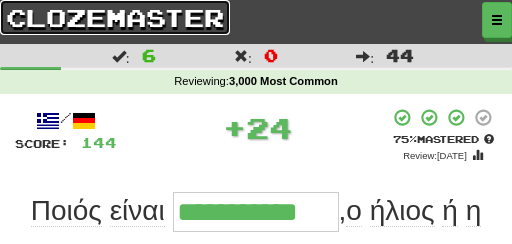 click on "clozemaster" at bounding box center (115, 17) 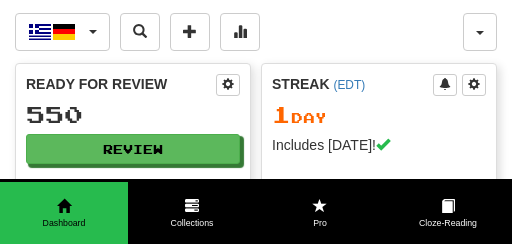 scroll, scrollTop: 0, scrollLeft: 0, axis: both 